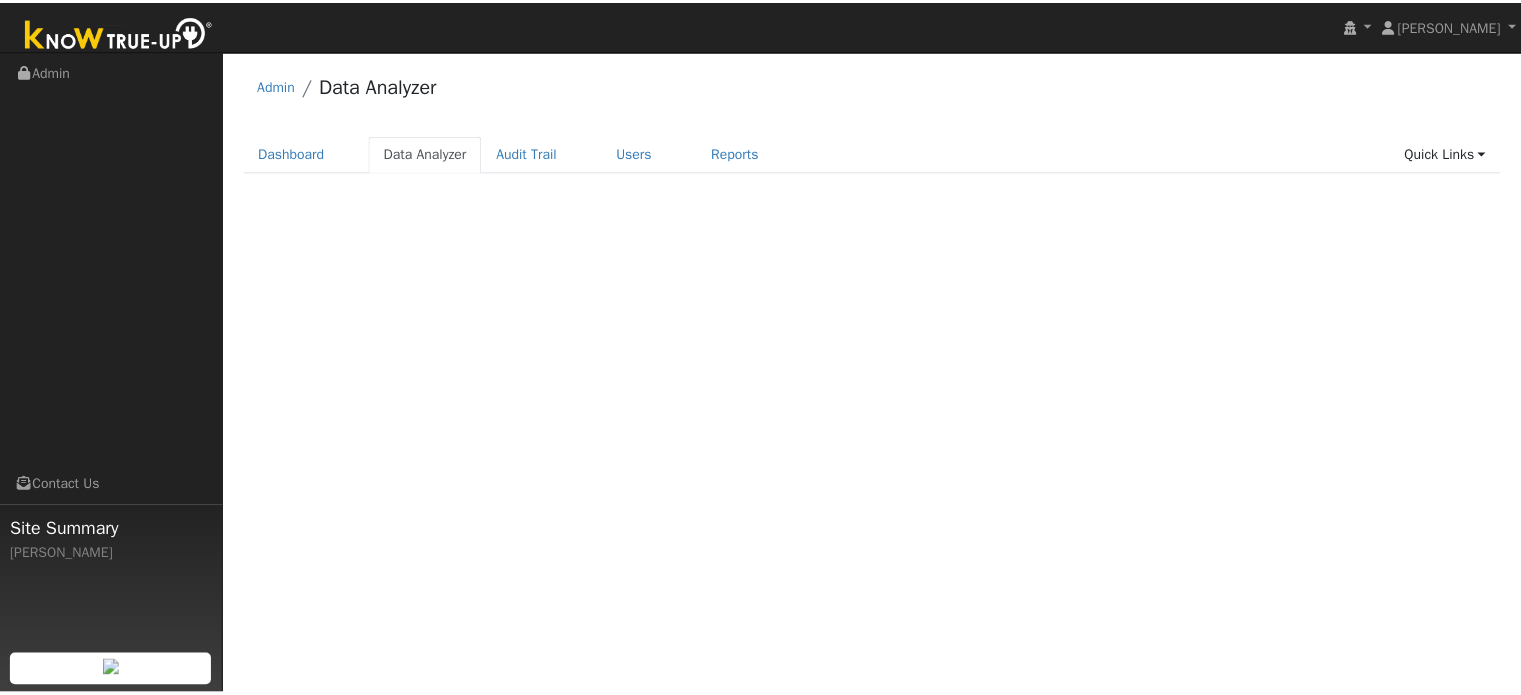 scroll, scrollTop: 0, scrollLeft: 0, axis: both 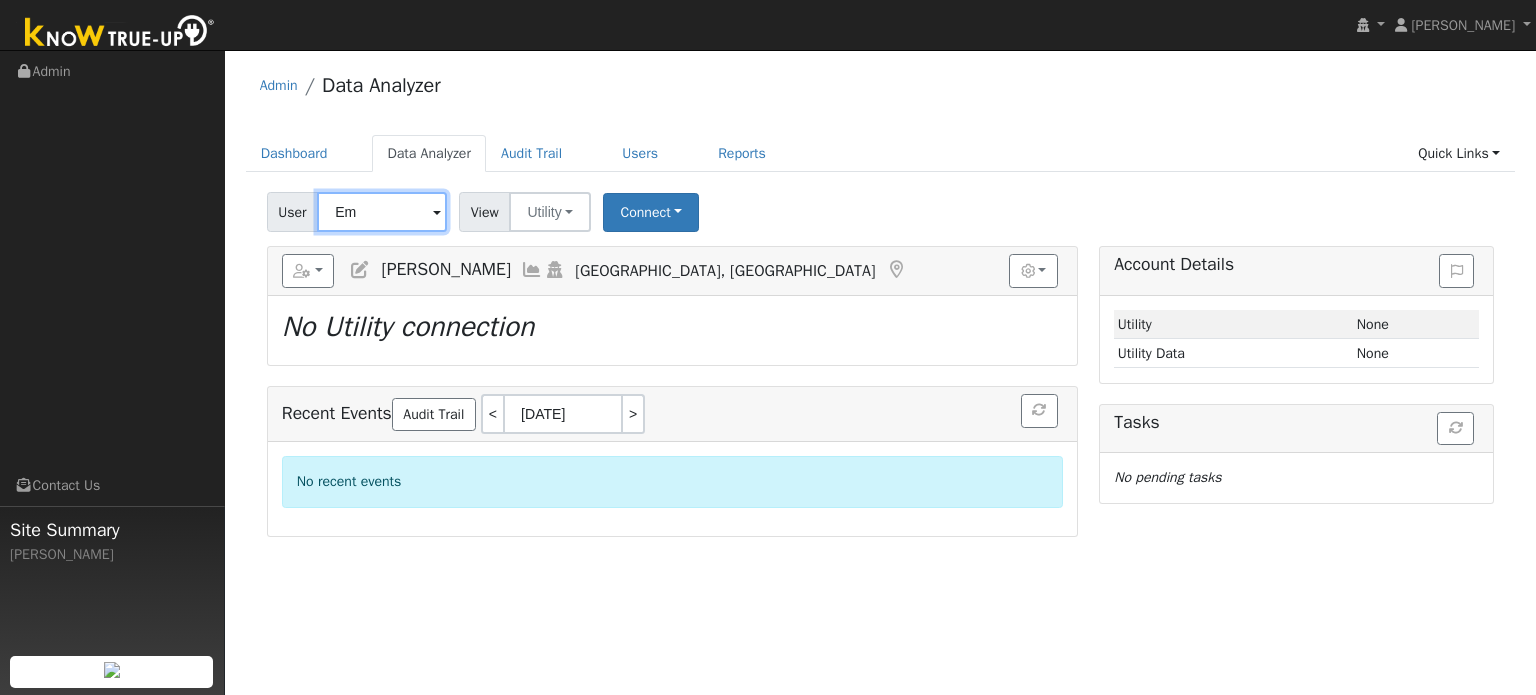 type on "E" 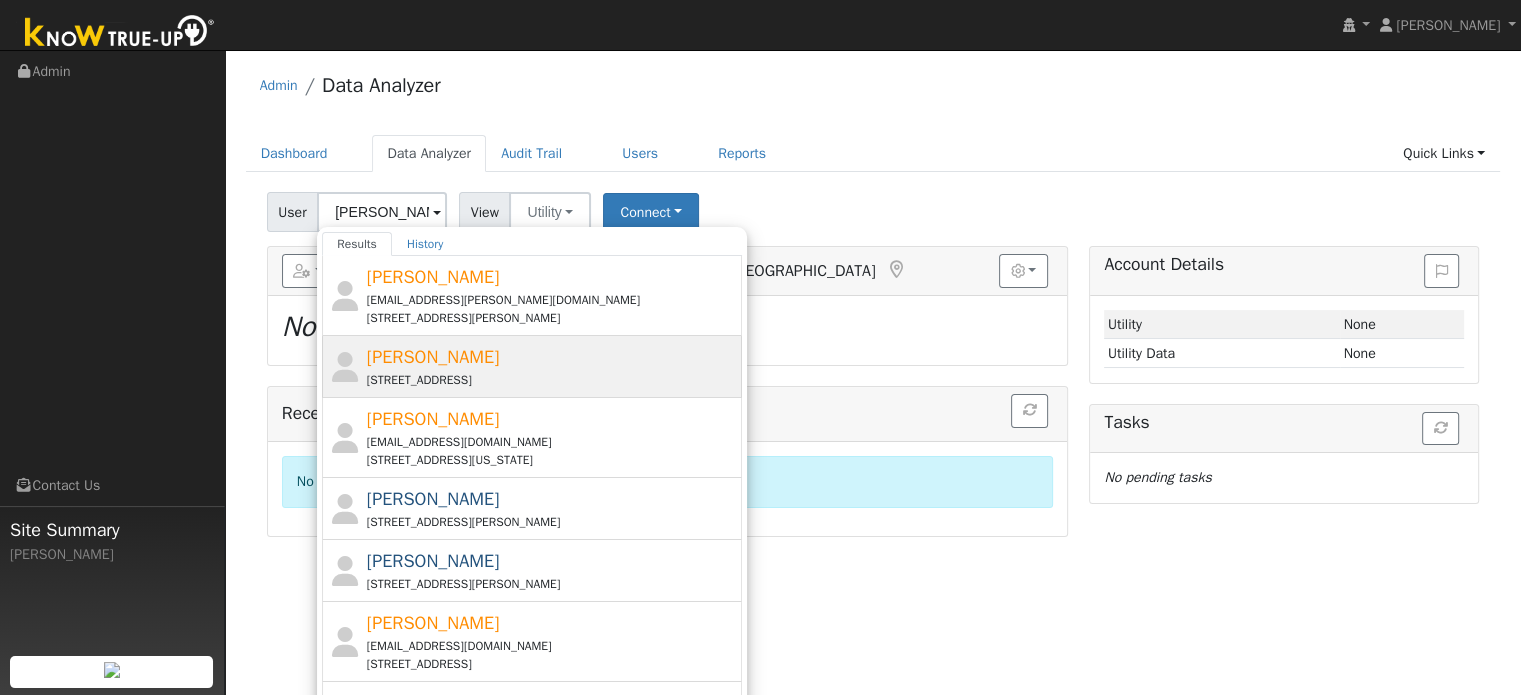 click on "Shannon Byrd 158 West Empire Street, Grass Valley, CA 95945" at bounding box center (552, 366) 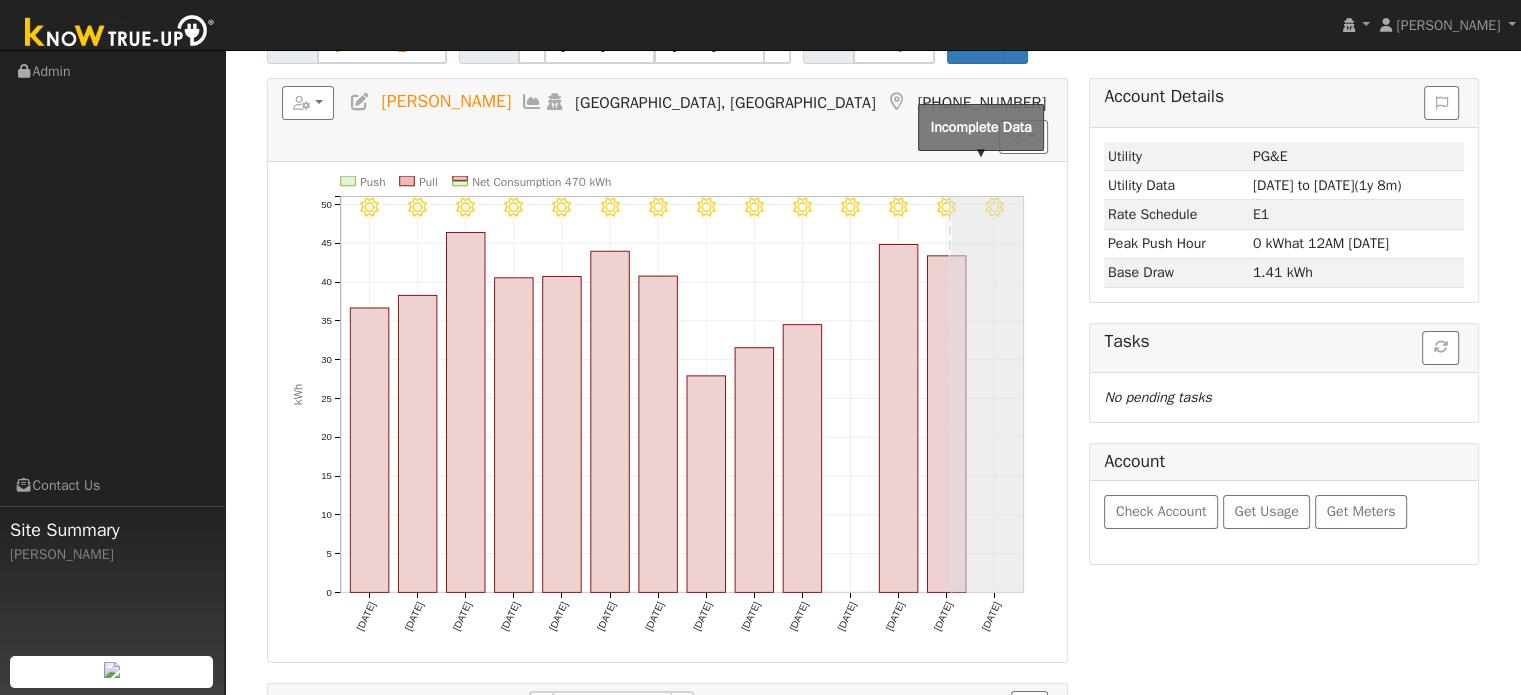 scroll, scrollTop: 0, scrollLeft: 0, axis: both 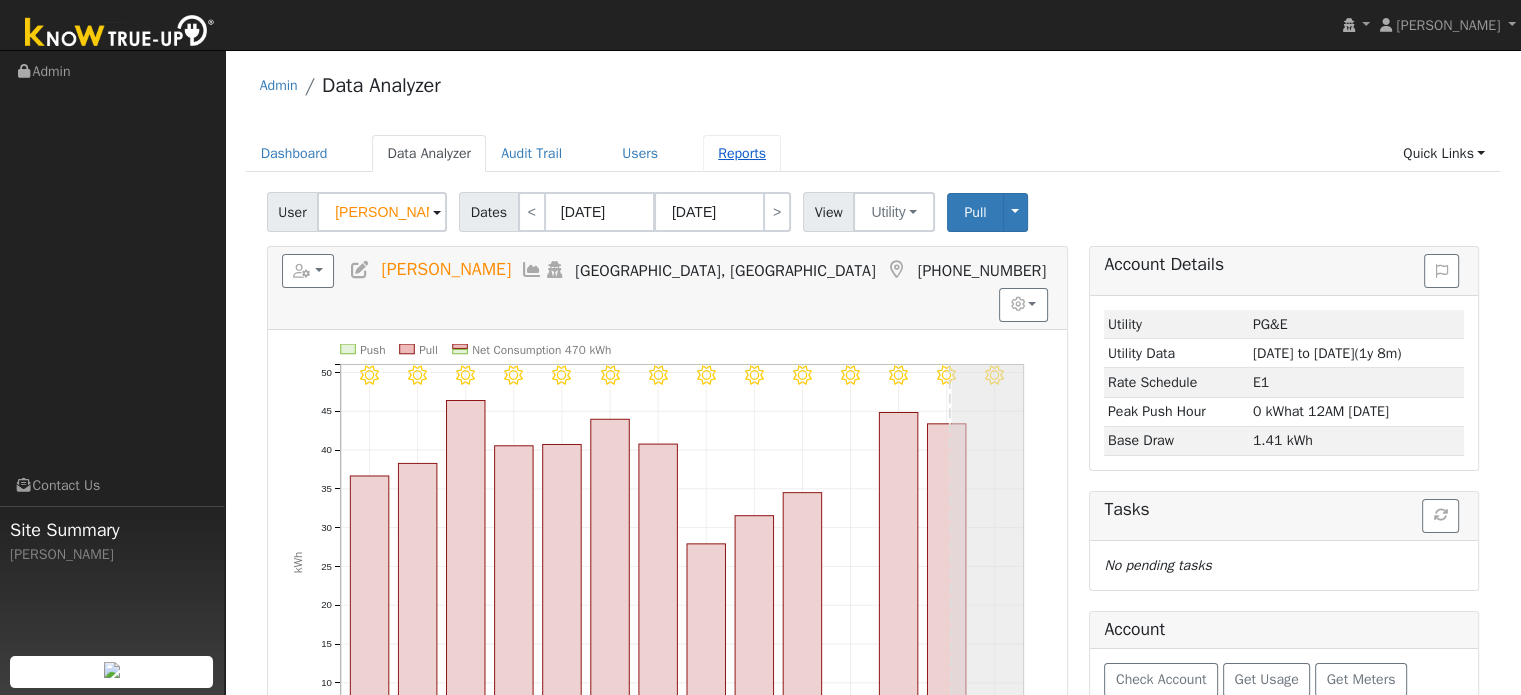click on "Reports" at bounding box center (742, 153) 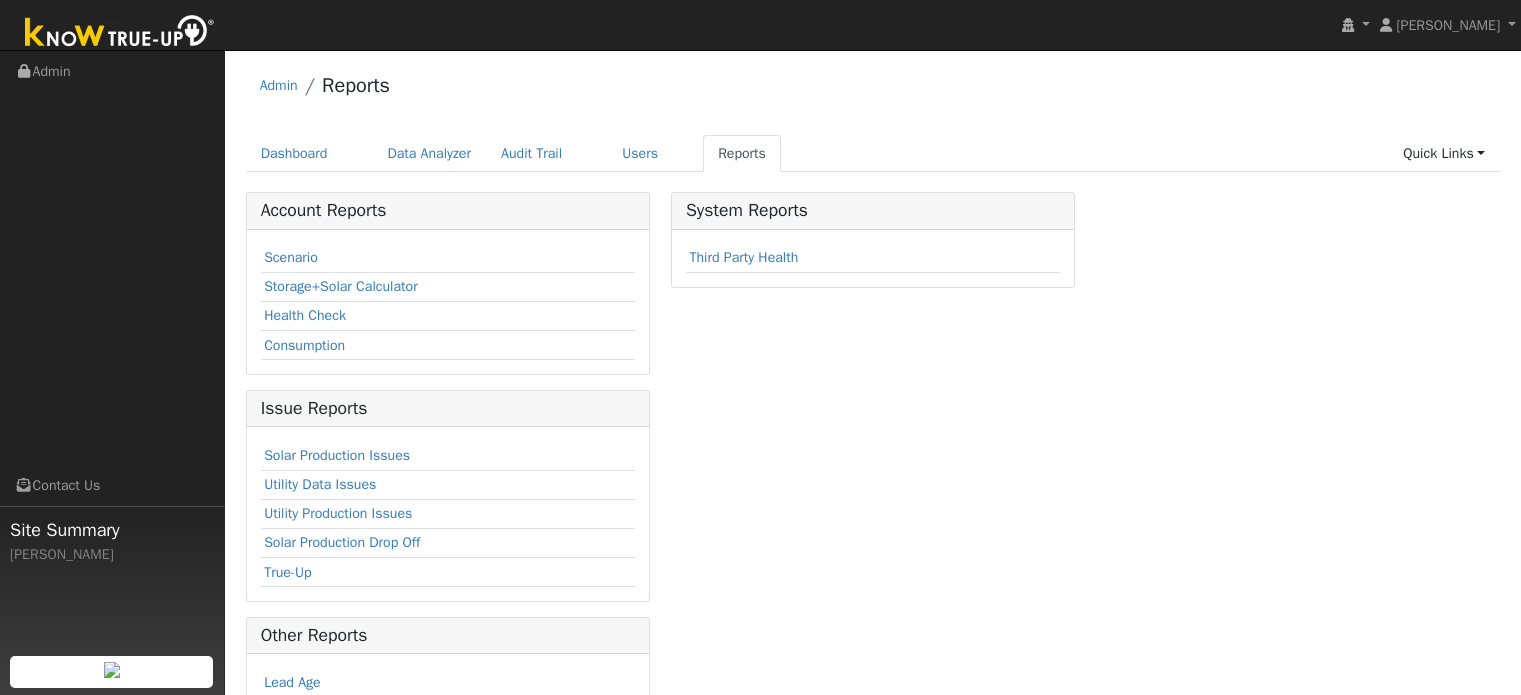 scroll, scrollTop: 0, scrollLeft: 0, axis: both 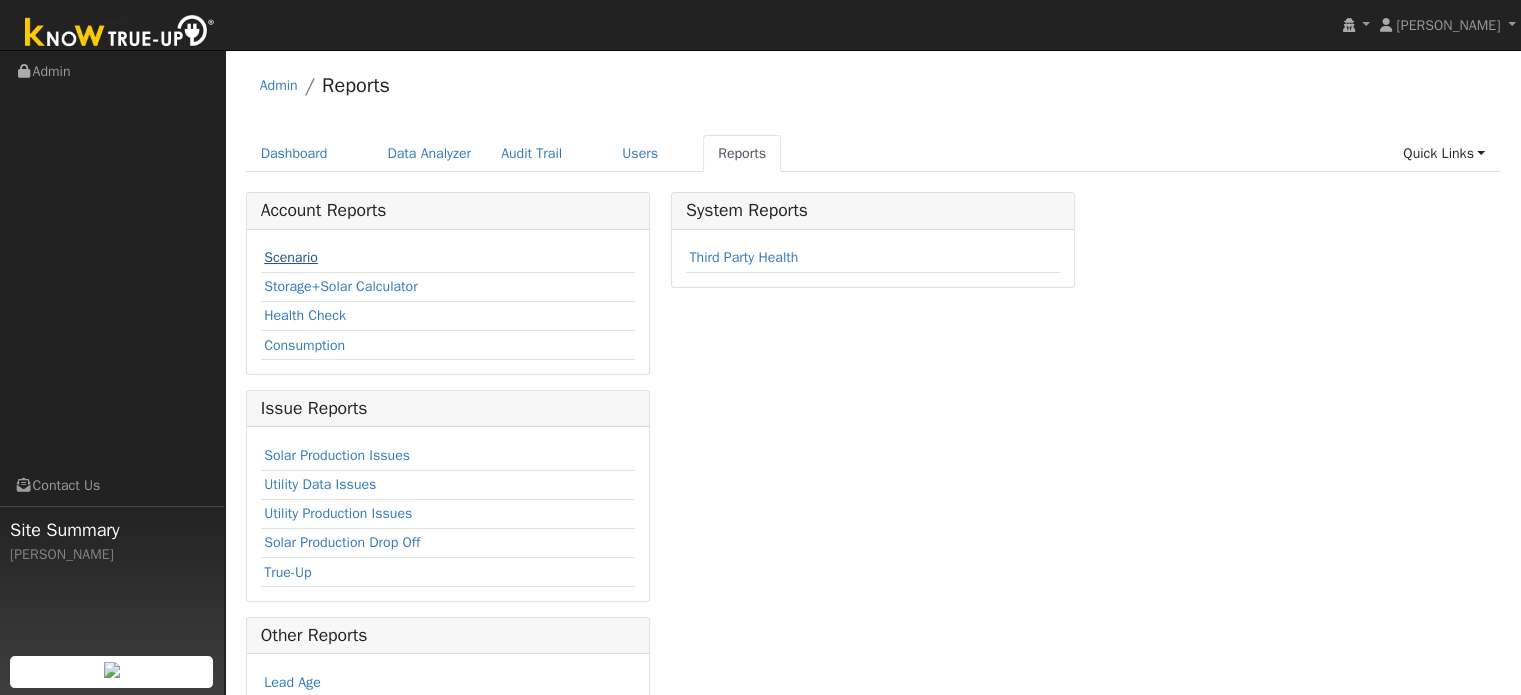 click on "Scenario" at bounding box center (291, 257) 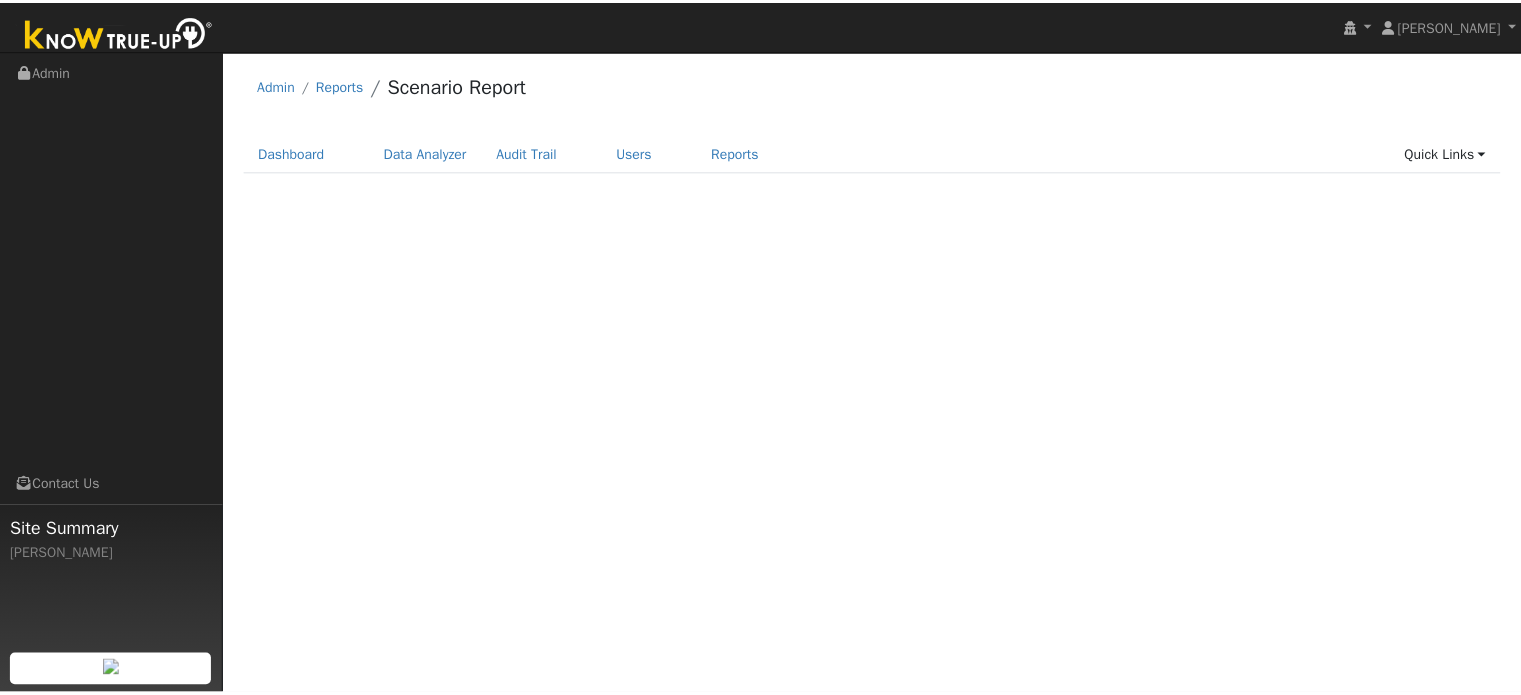 scroll, scrollTop: 0, scrollLeft: 0, axis: both 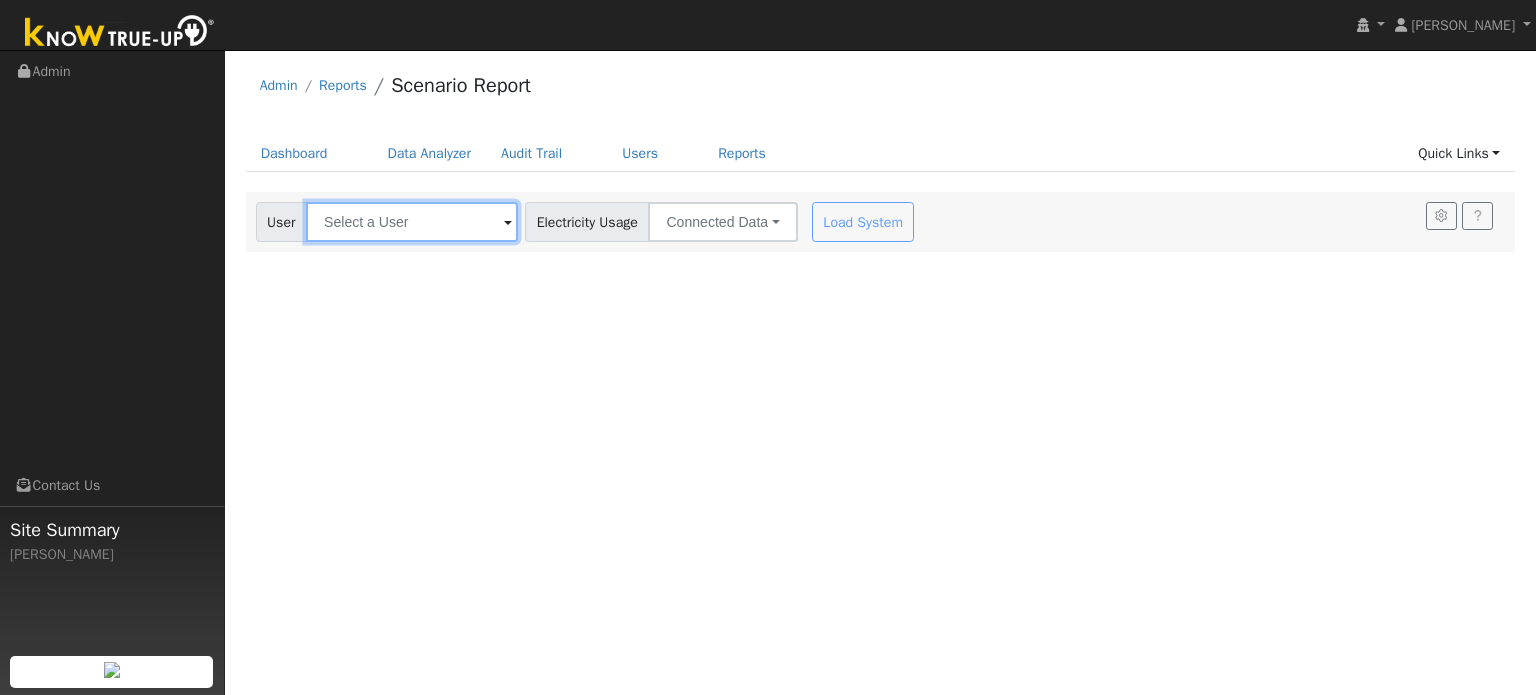 click at bounding box center [412, 222] 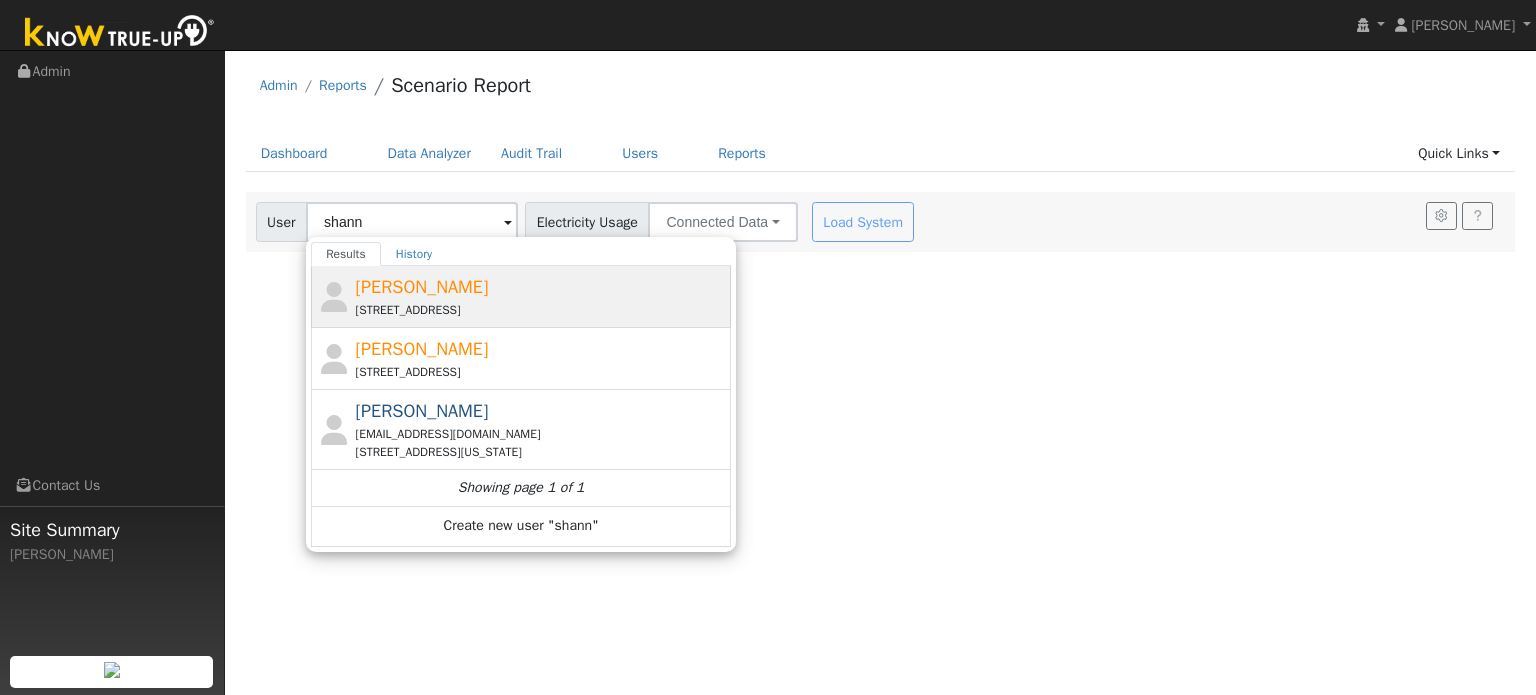 click on "[PERSON_NAME]" at bounding box center [422, 287] 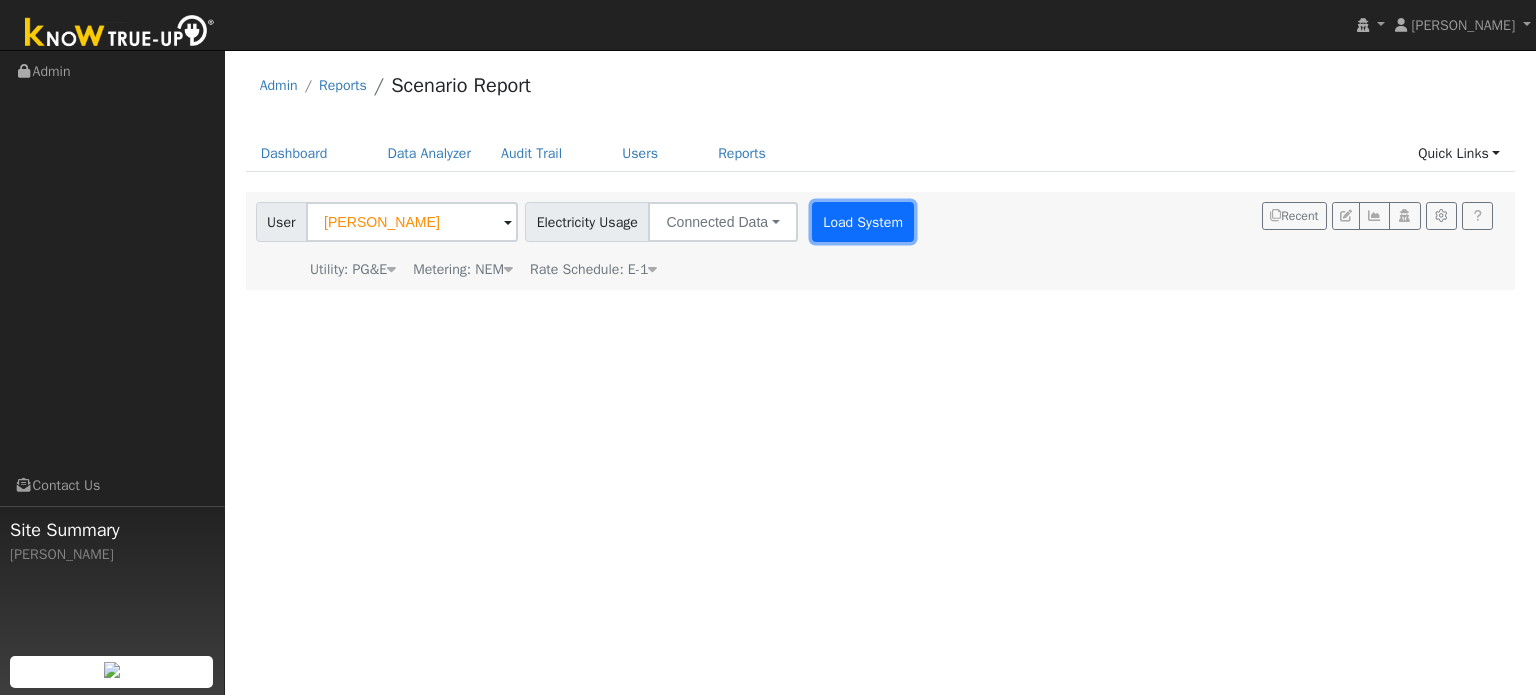 click on "Load System" at bounding box center [863, 222] 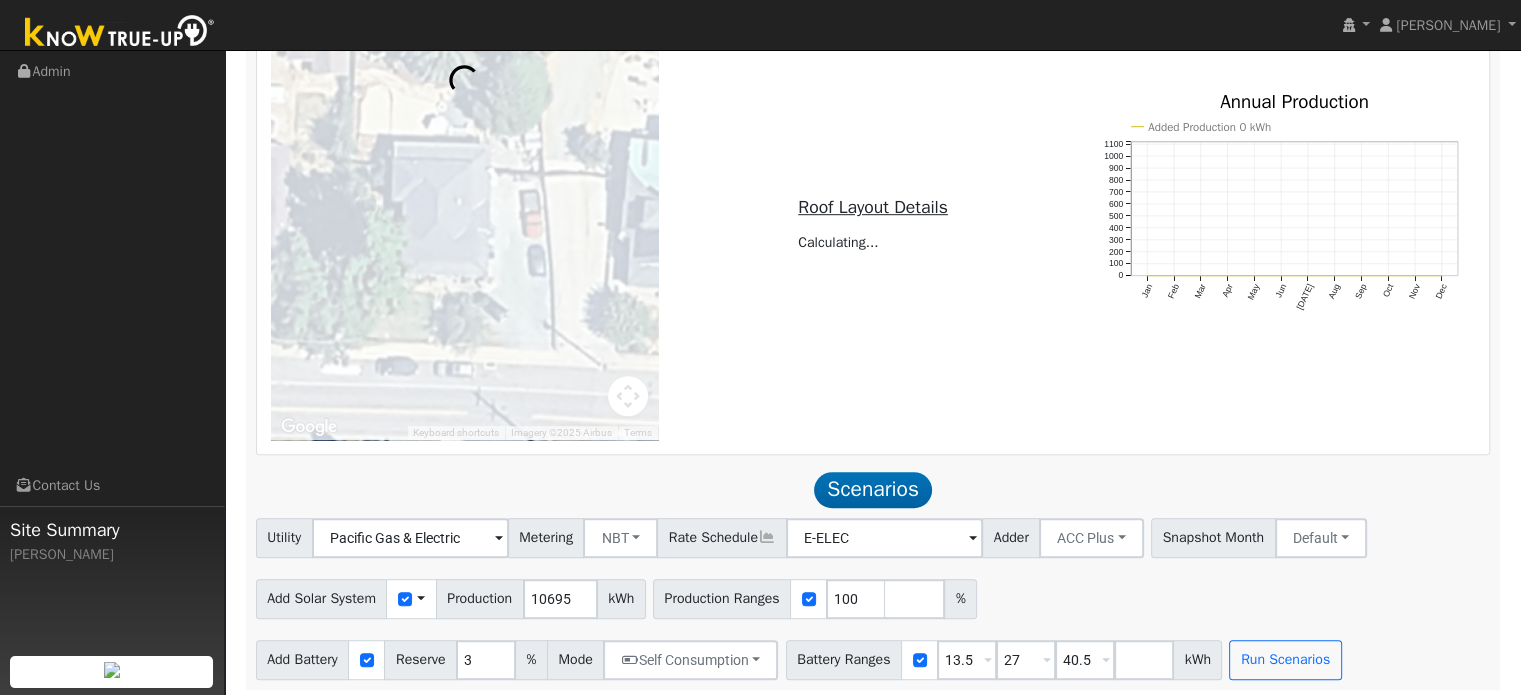 scroll, scrollTop: 1210, scrollLeft: 0, axis: vertical 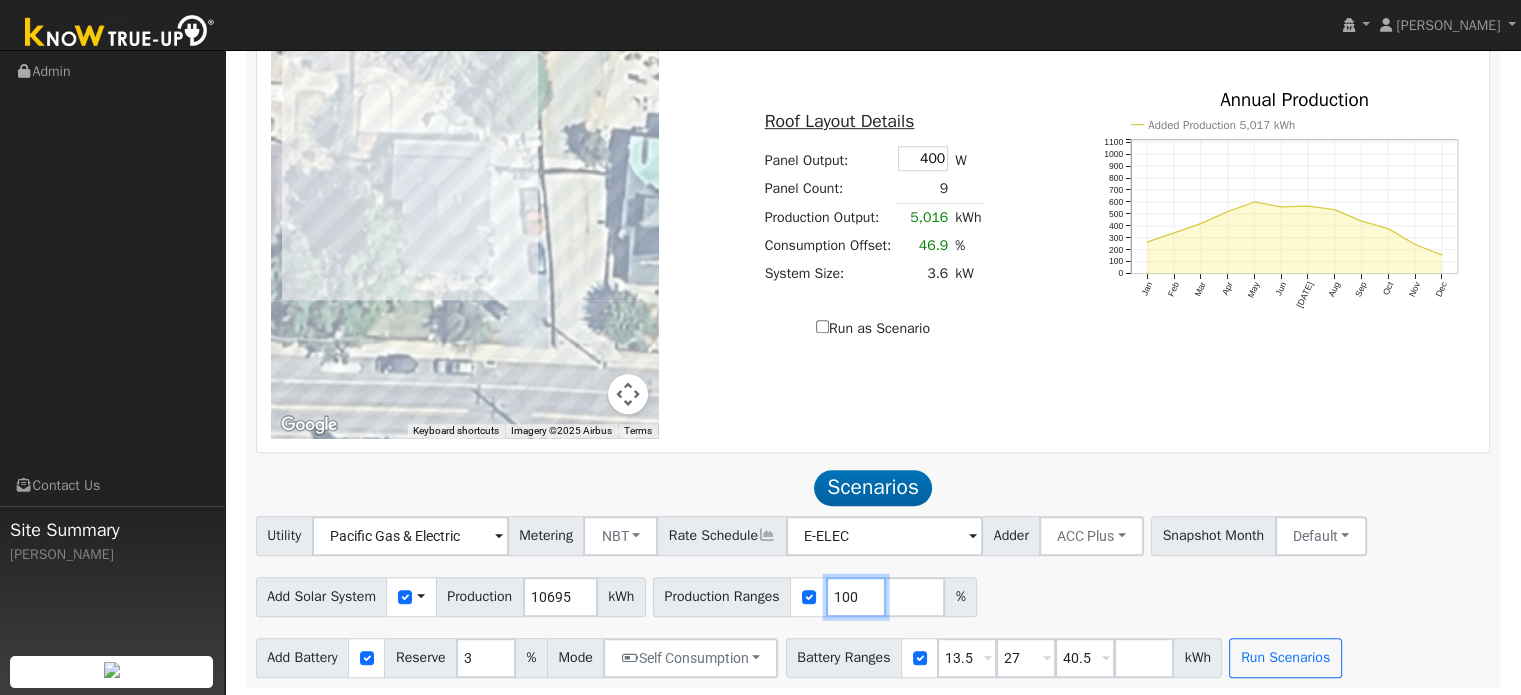 click on "100" at bounding box center (856, 597) 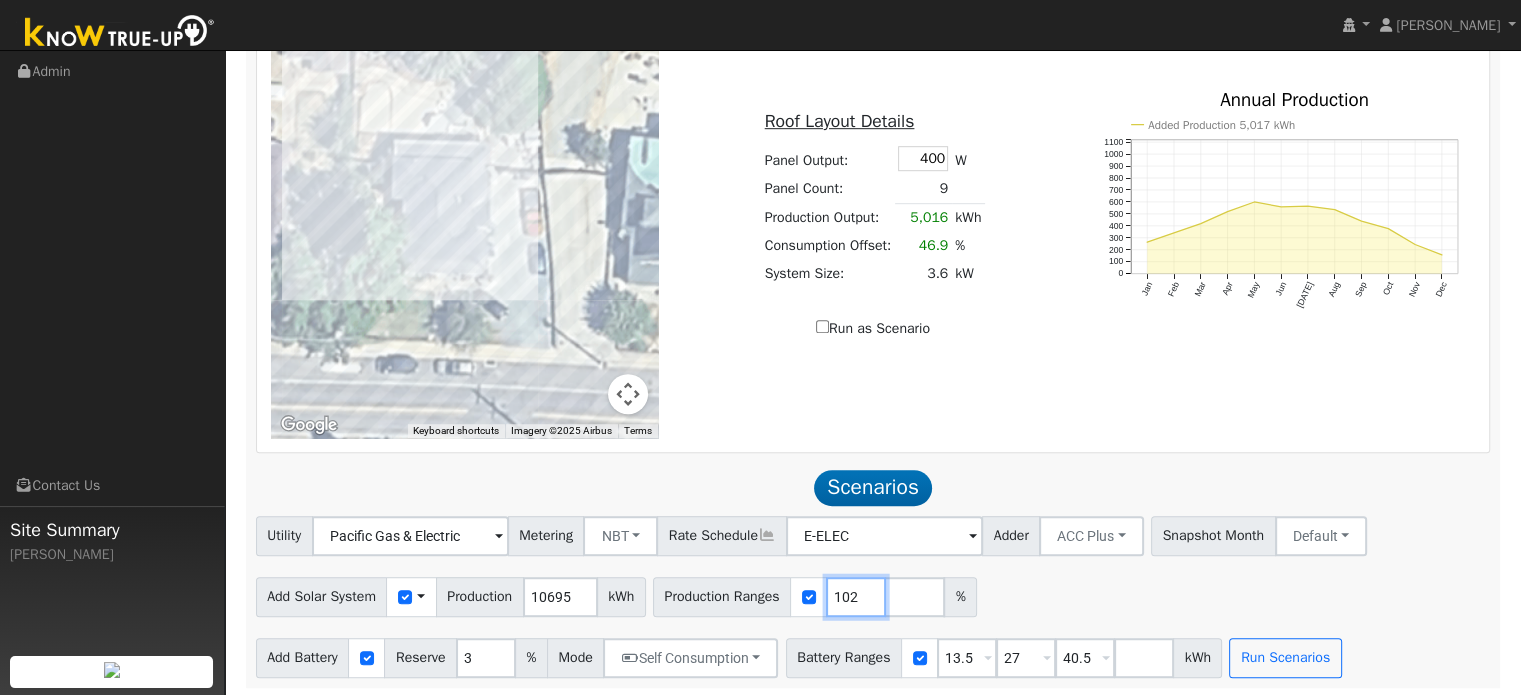 type on "102" 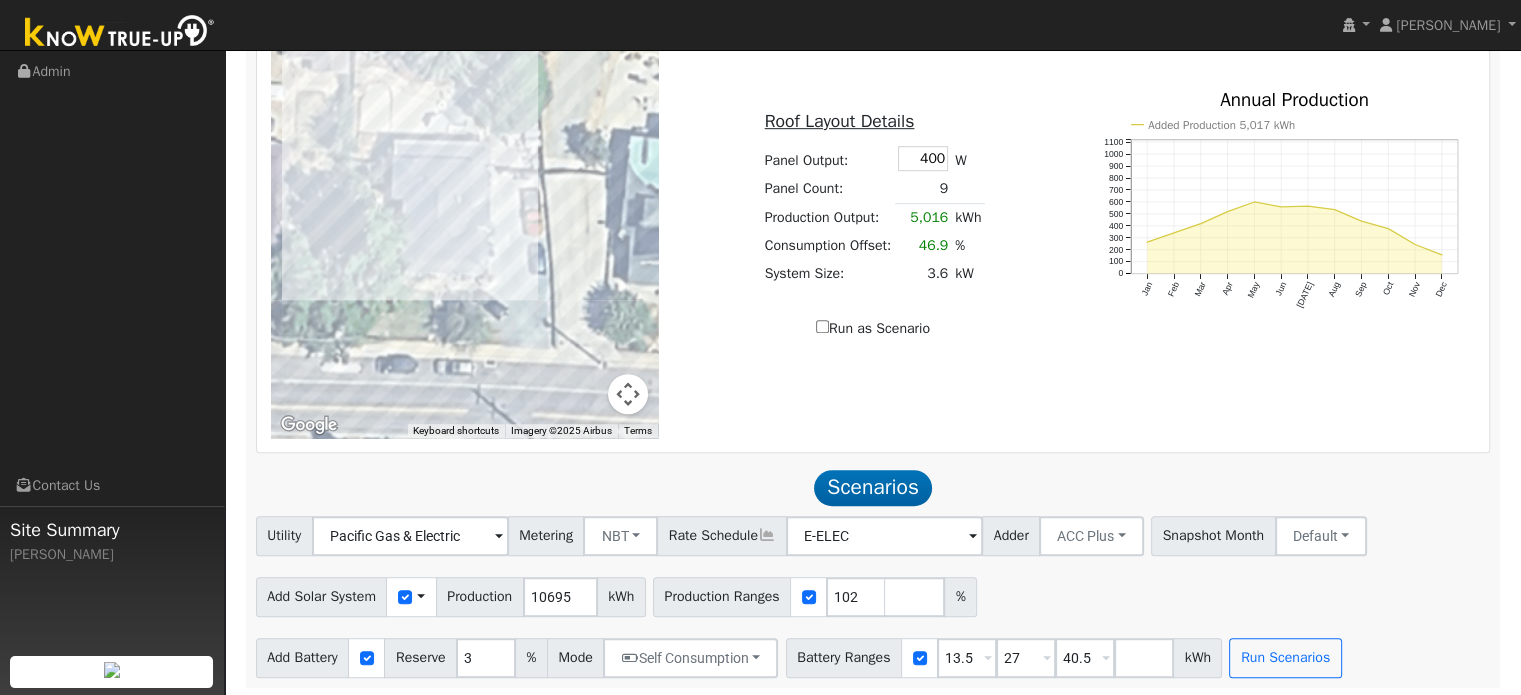click on "Add Solar System Use CSV Data Production 10695 kWh Production Ranges 102 %" at bounding box center [873, 593] 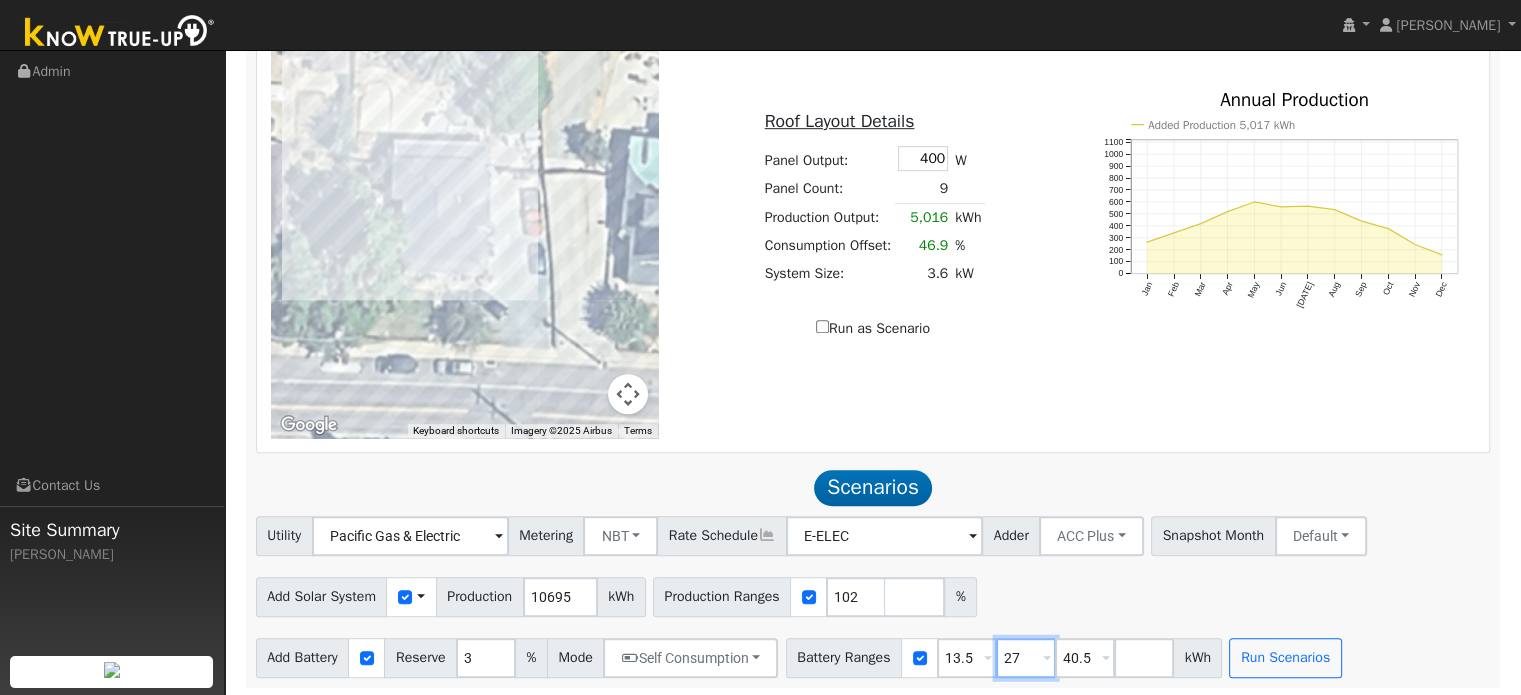 click on "27" at bounding box center [1026, 658] 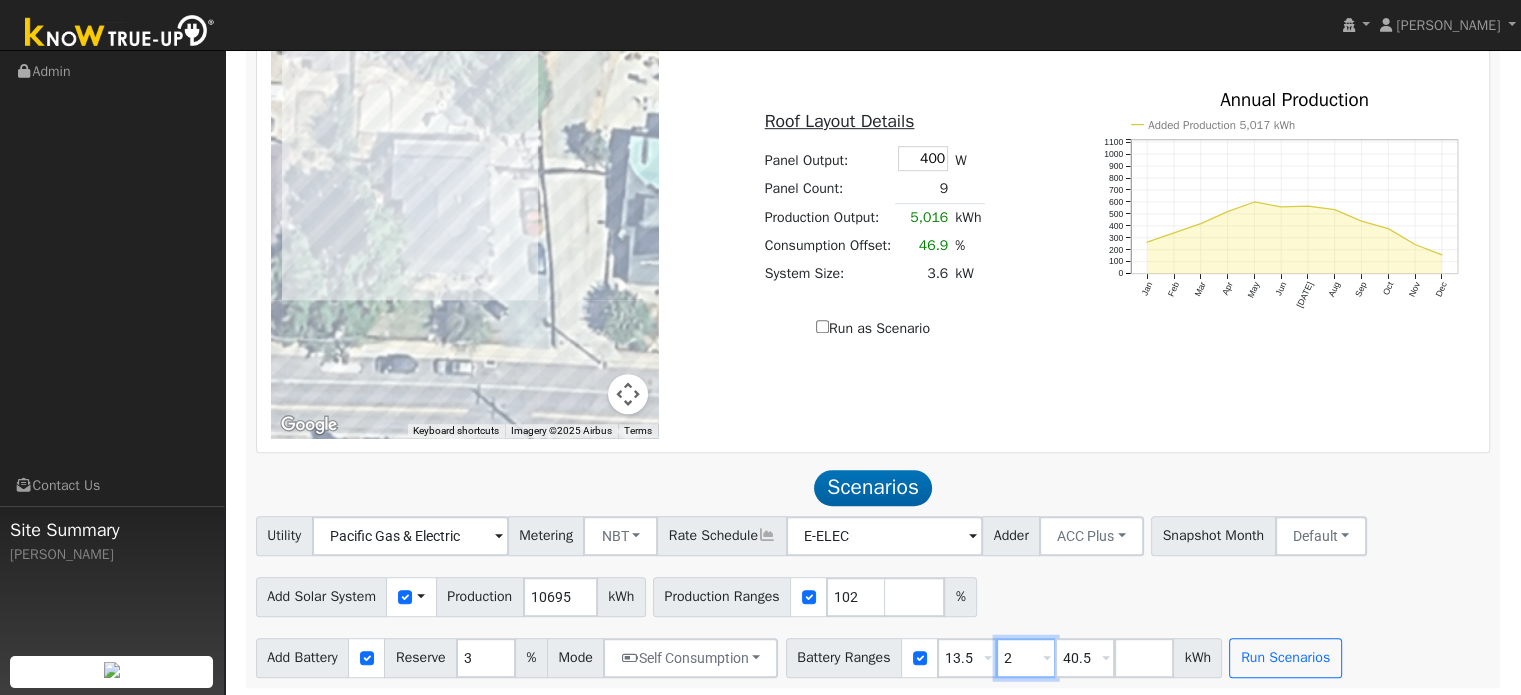 type on "40.5" 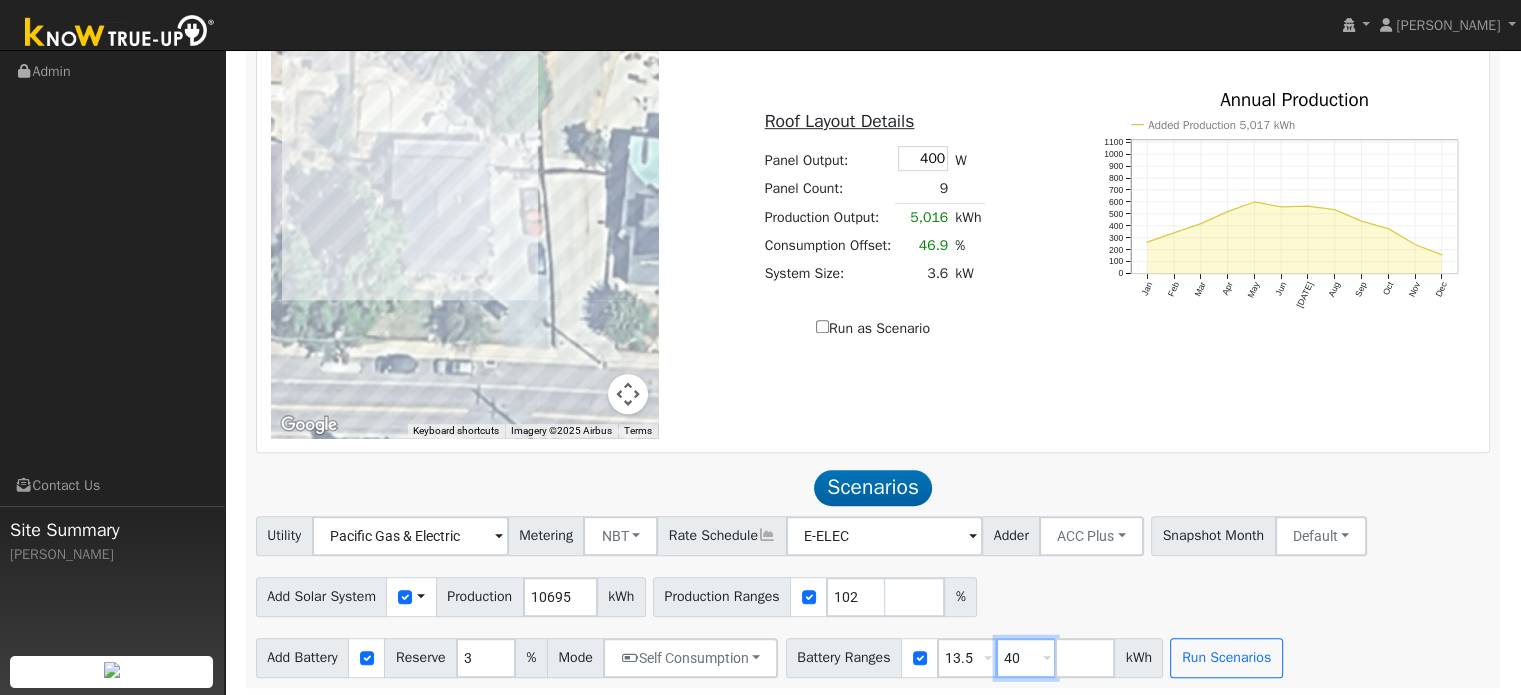 type on "4" 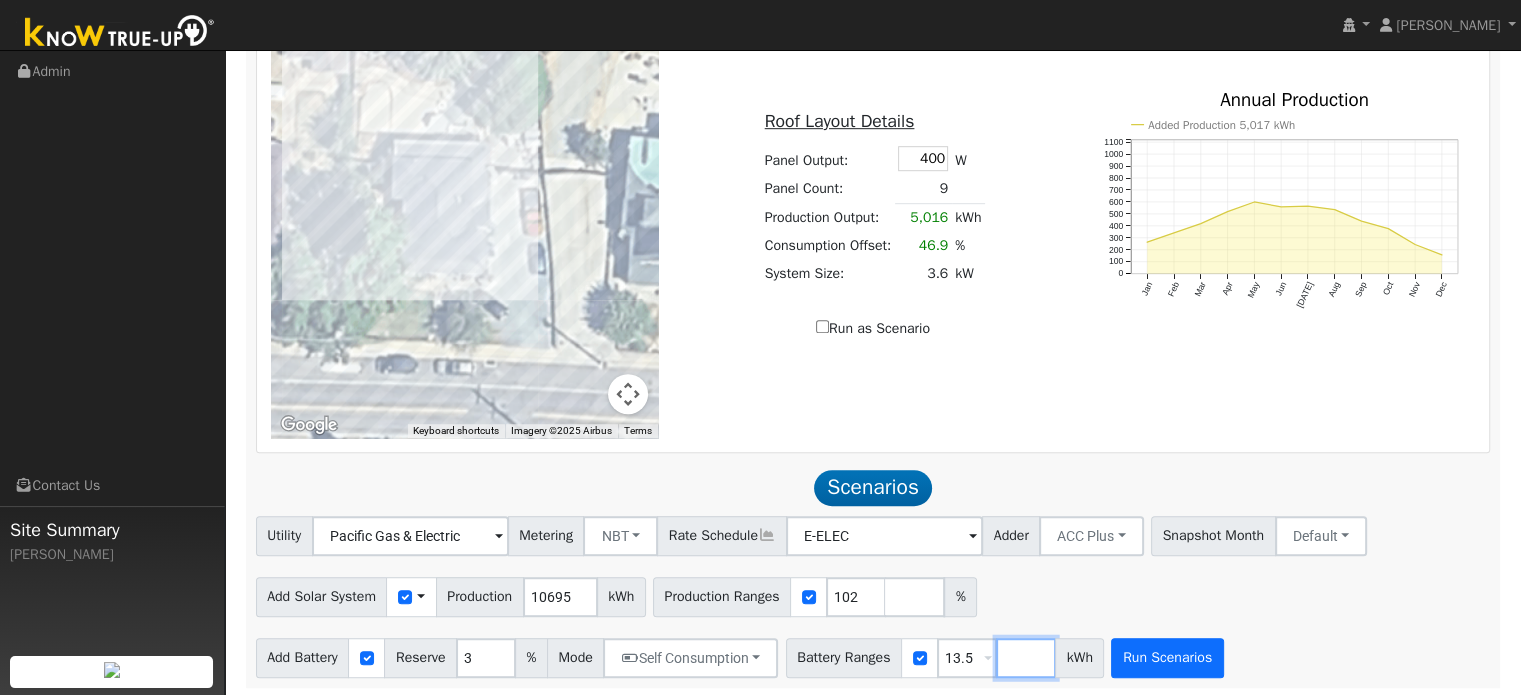 type 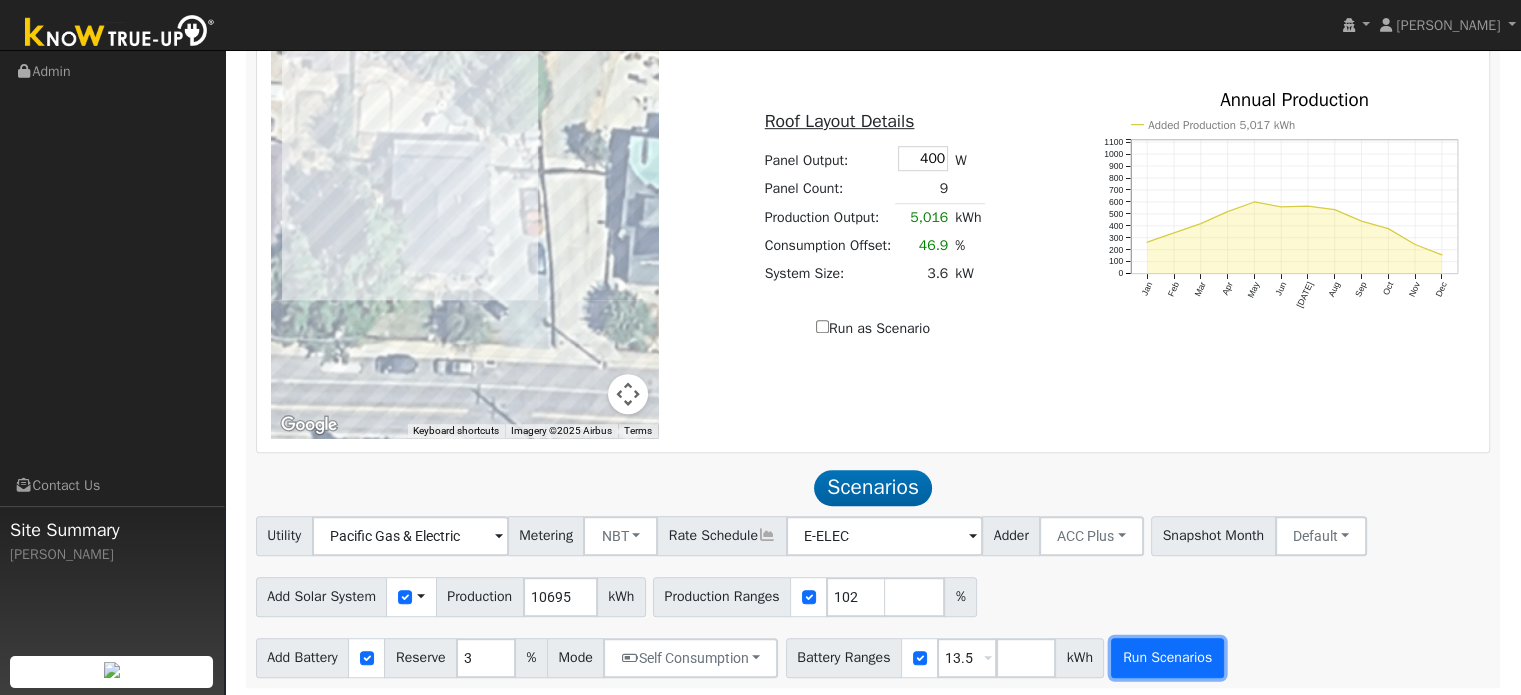 click on "Run Scenarios" at bounding box center [1167, 658] 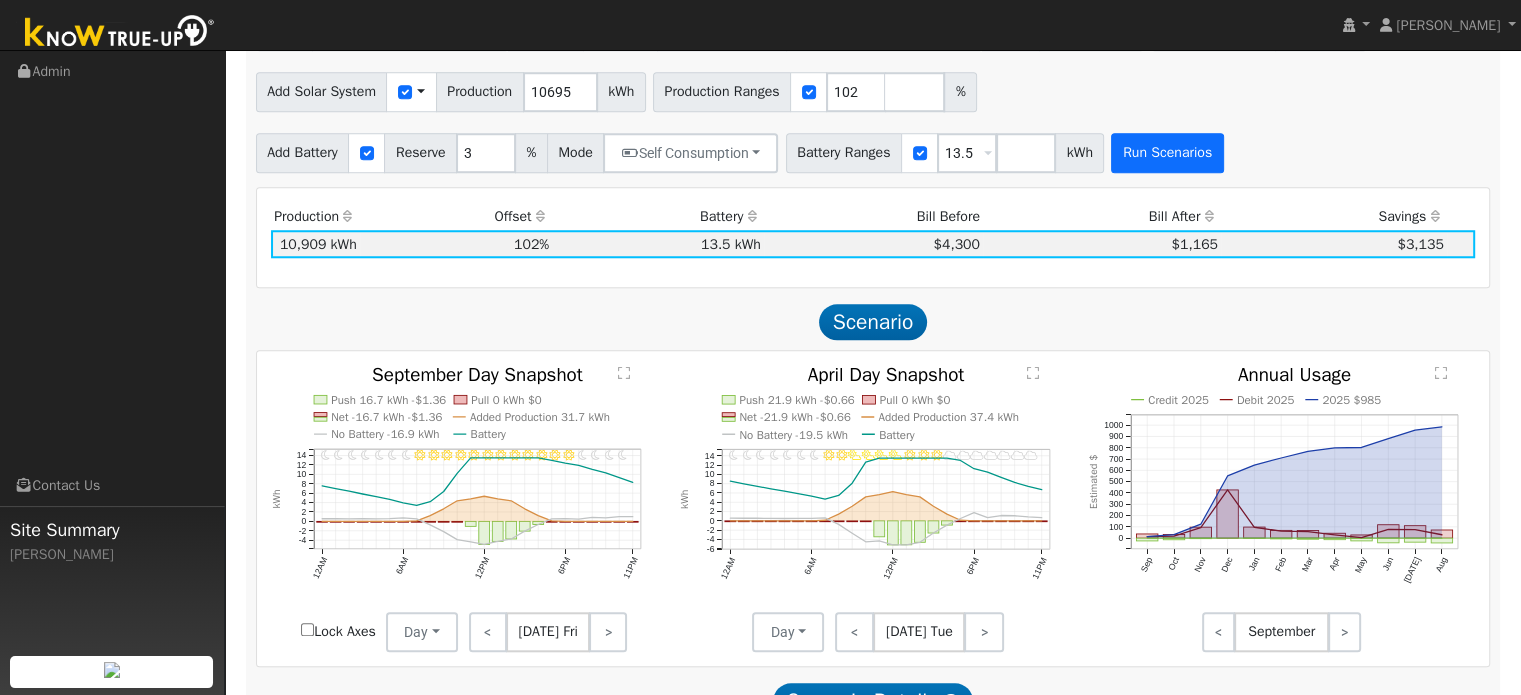 scroll, scrollTop: 1815, scrollLeft: 0, axis: vertical 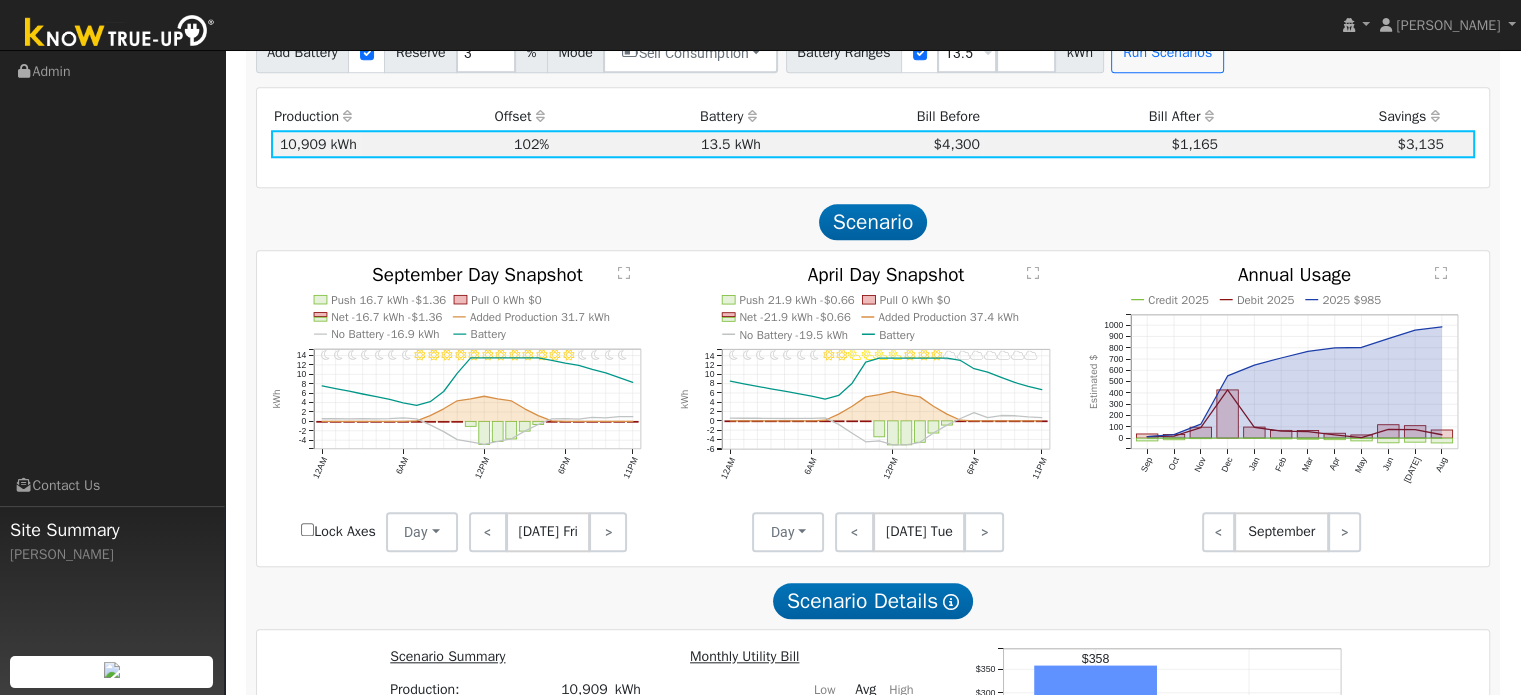 click on "Apr 15 Tue" at bounding box center (919, 532) 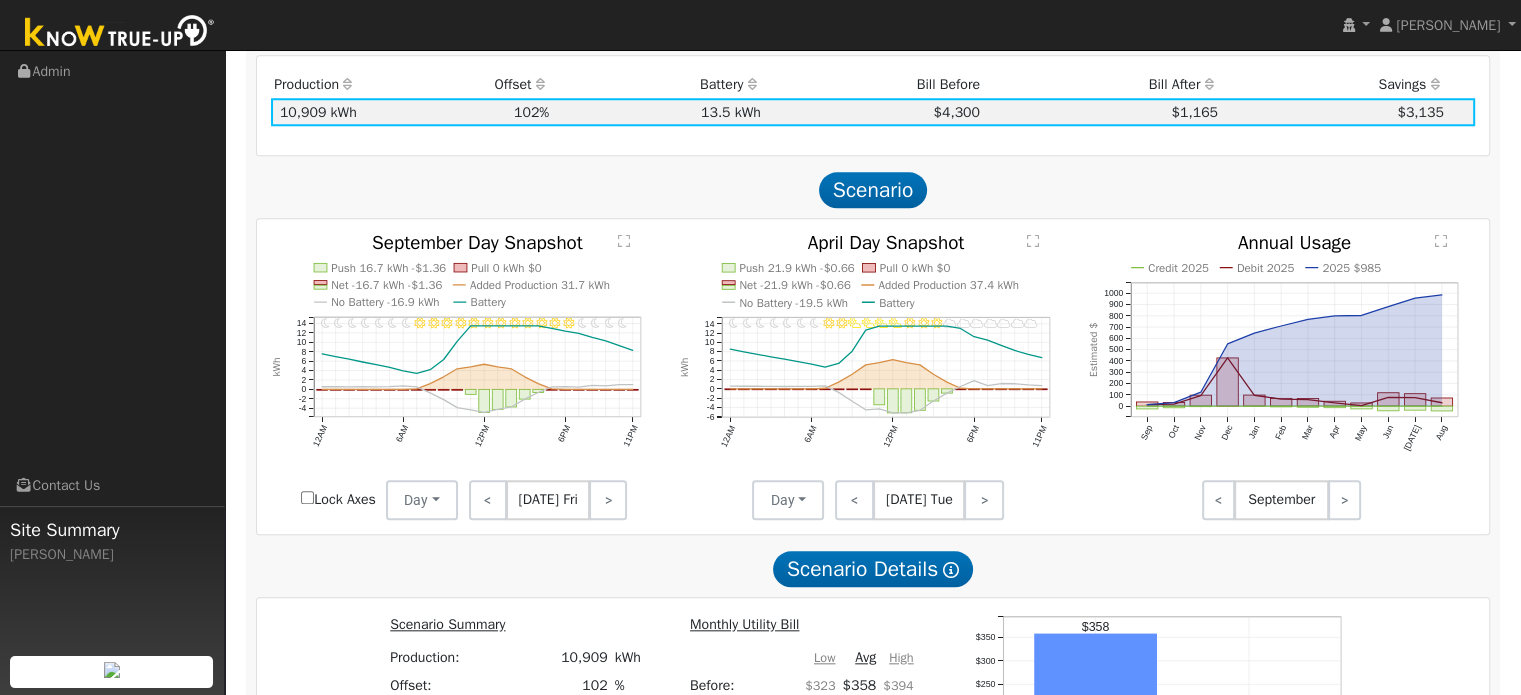 scroll, scrollTop: 1815, scrollLeft: 0, axis: vertical 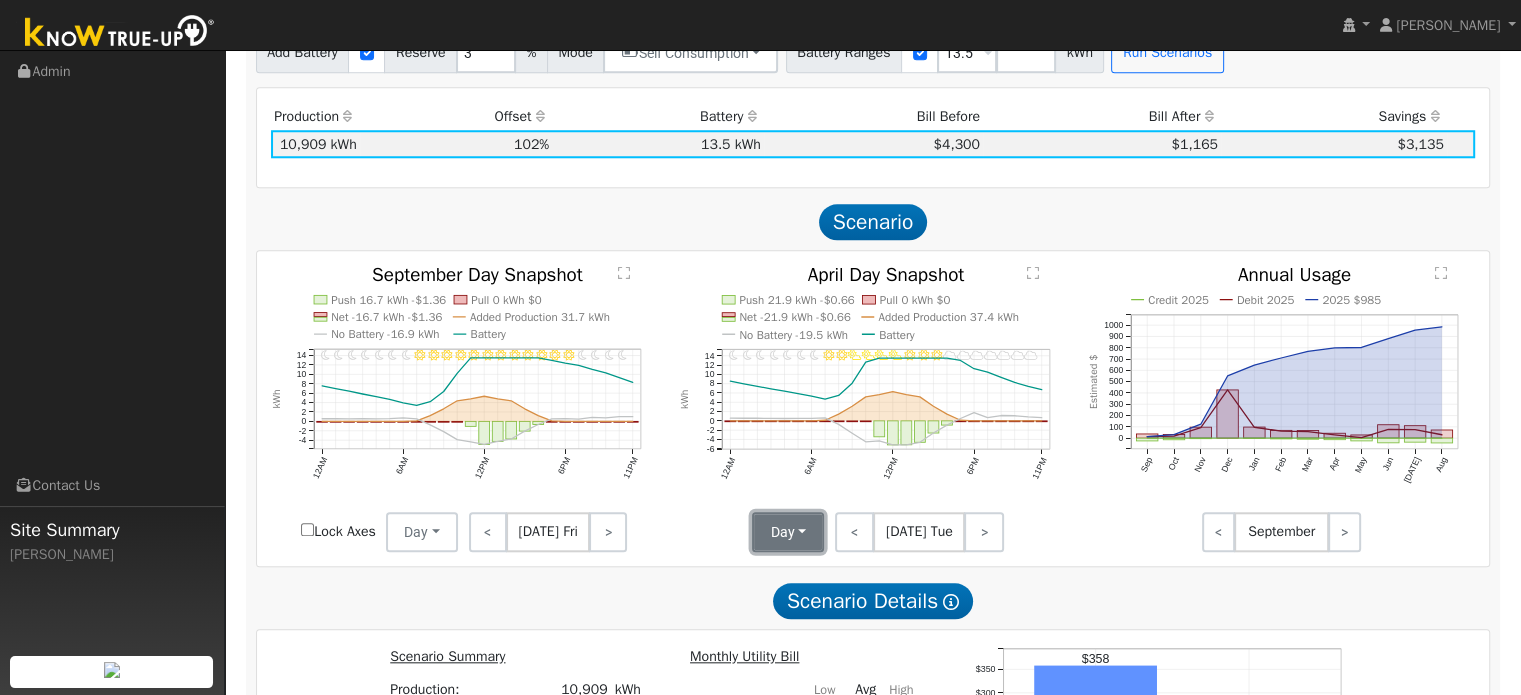 click on "Day" at bounding box center [788, 532] 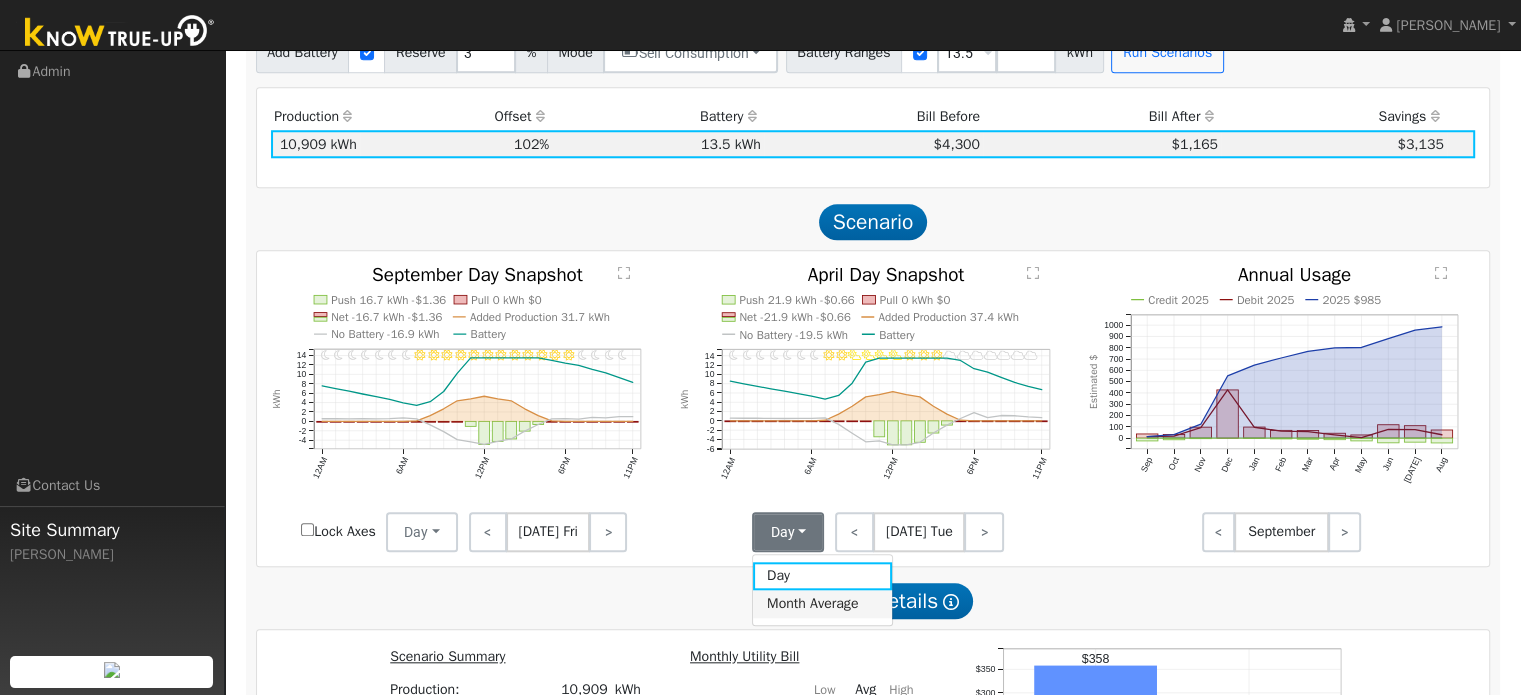 click on "Month Average" at bounding box center (822, 604) 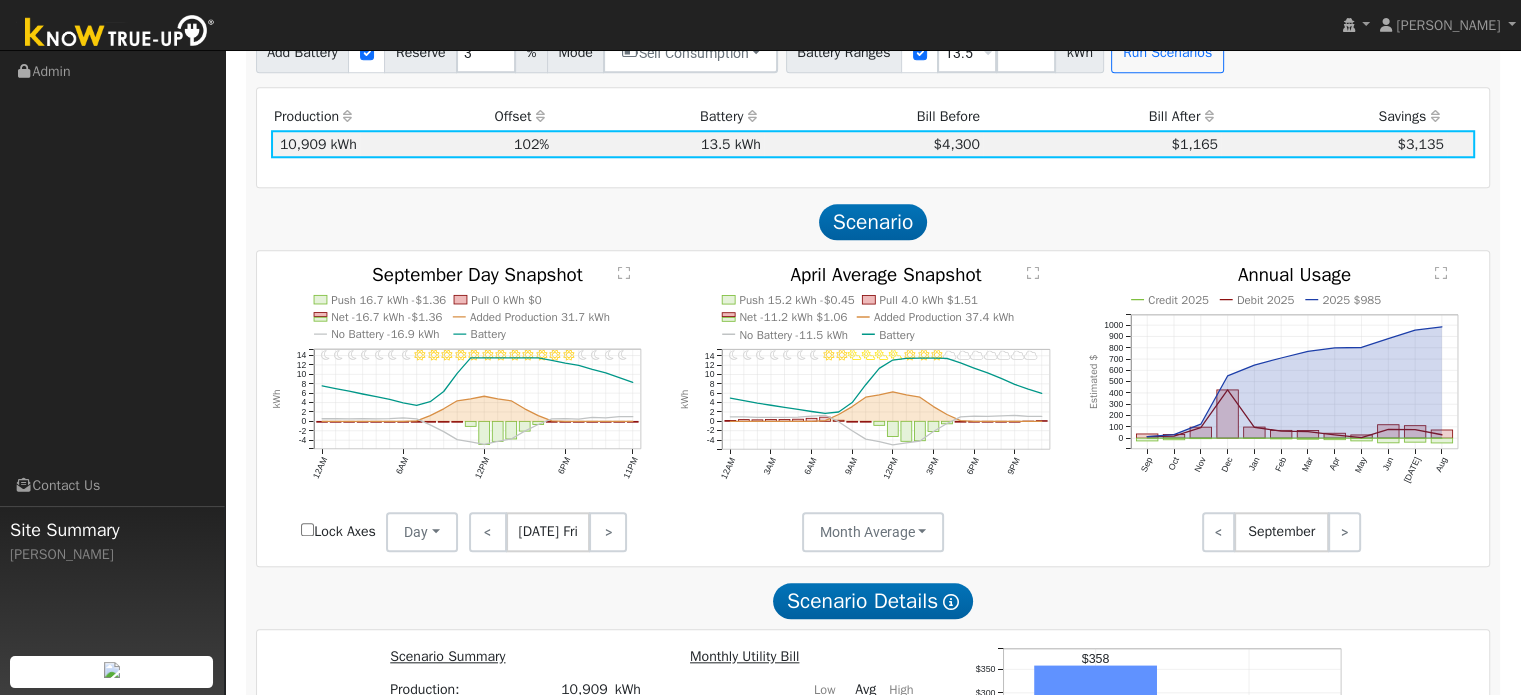 click on "April Average Snapshot" 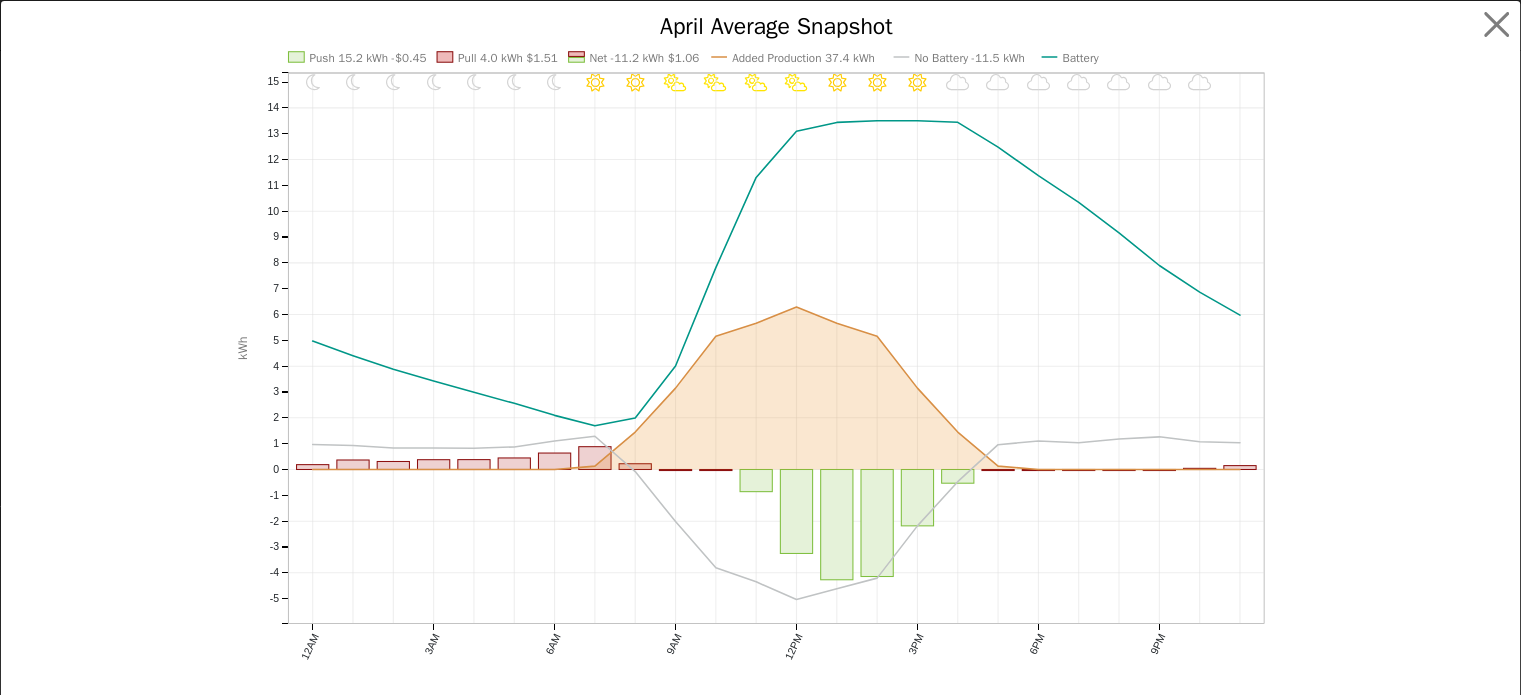 scroll, scrollTop: 1820, scrollLeft: 0, axis: vertical 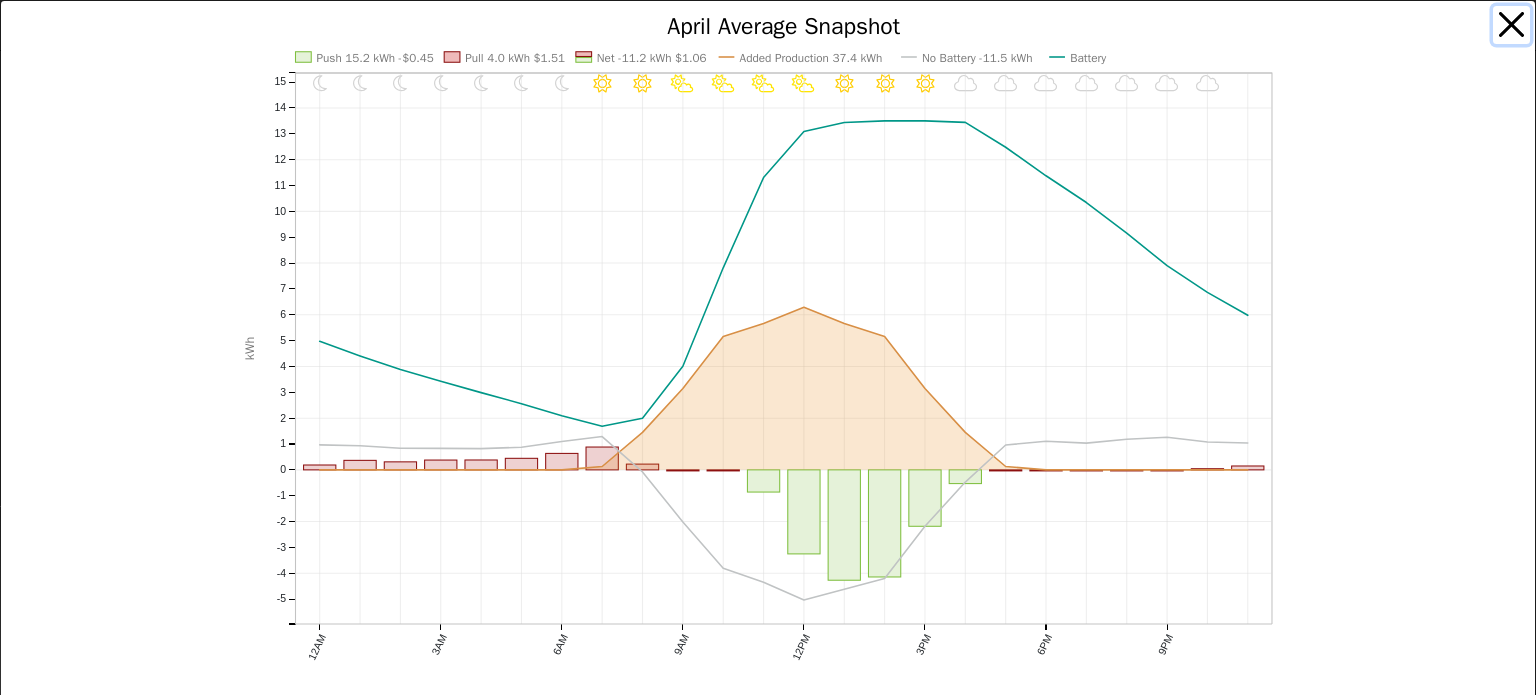 click at bounding box center [1512, 25] 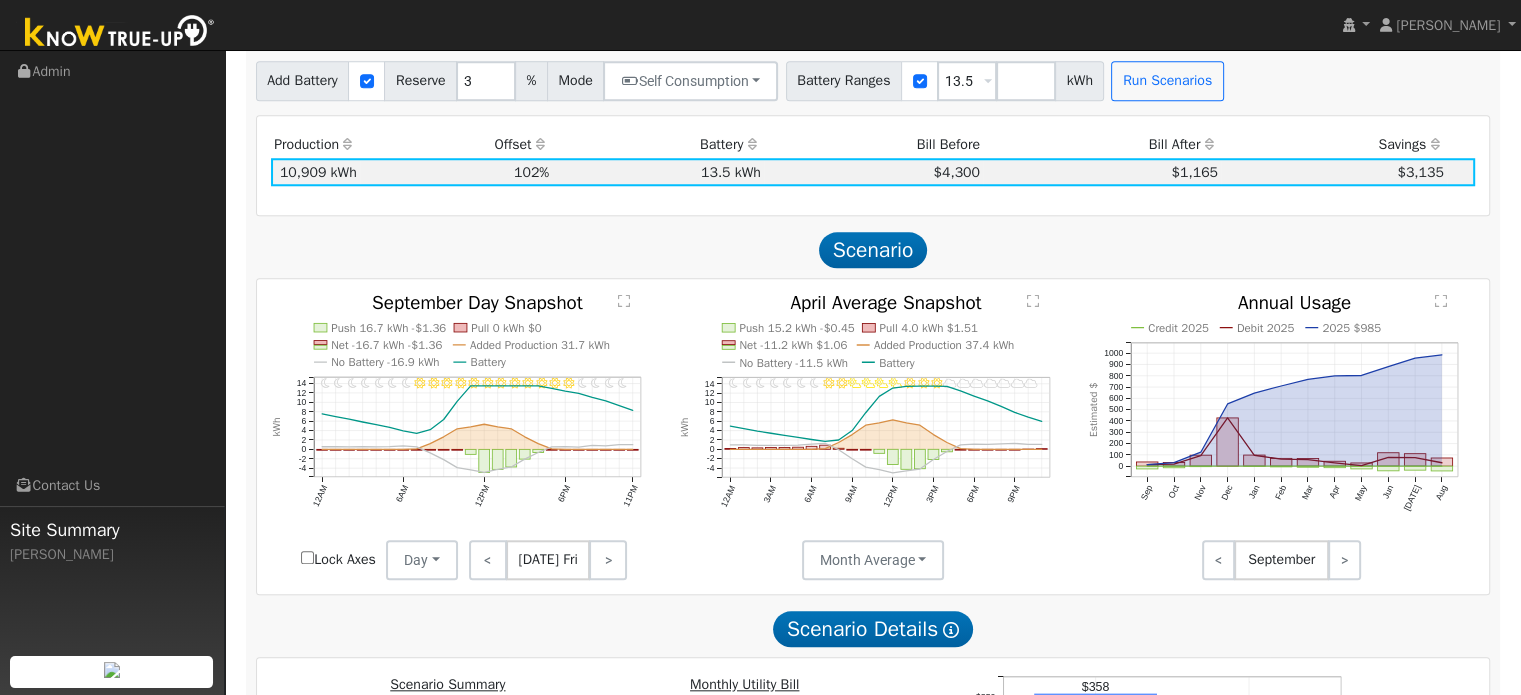 scroll, scrollTop: 1820, scrollLeft: 0, axis: vertical 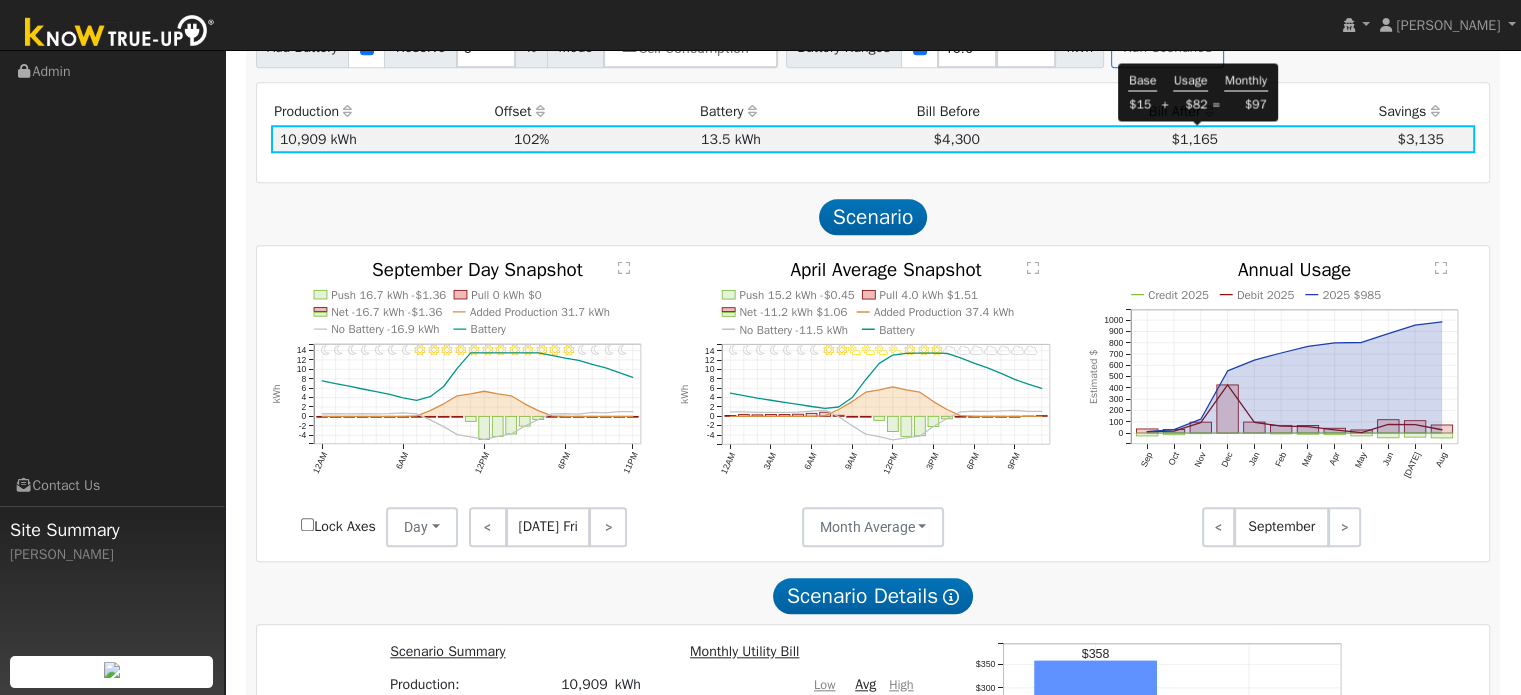 click on "$1,165" at bounding box center [1102, 139] 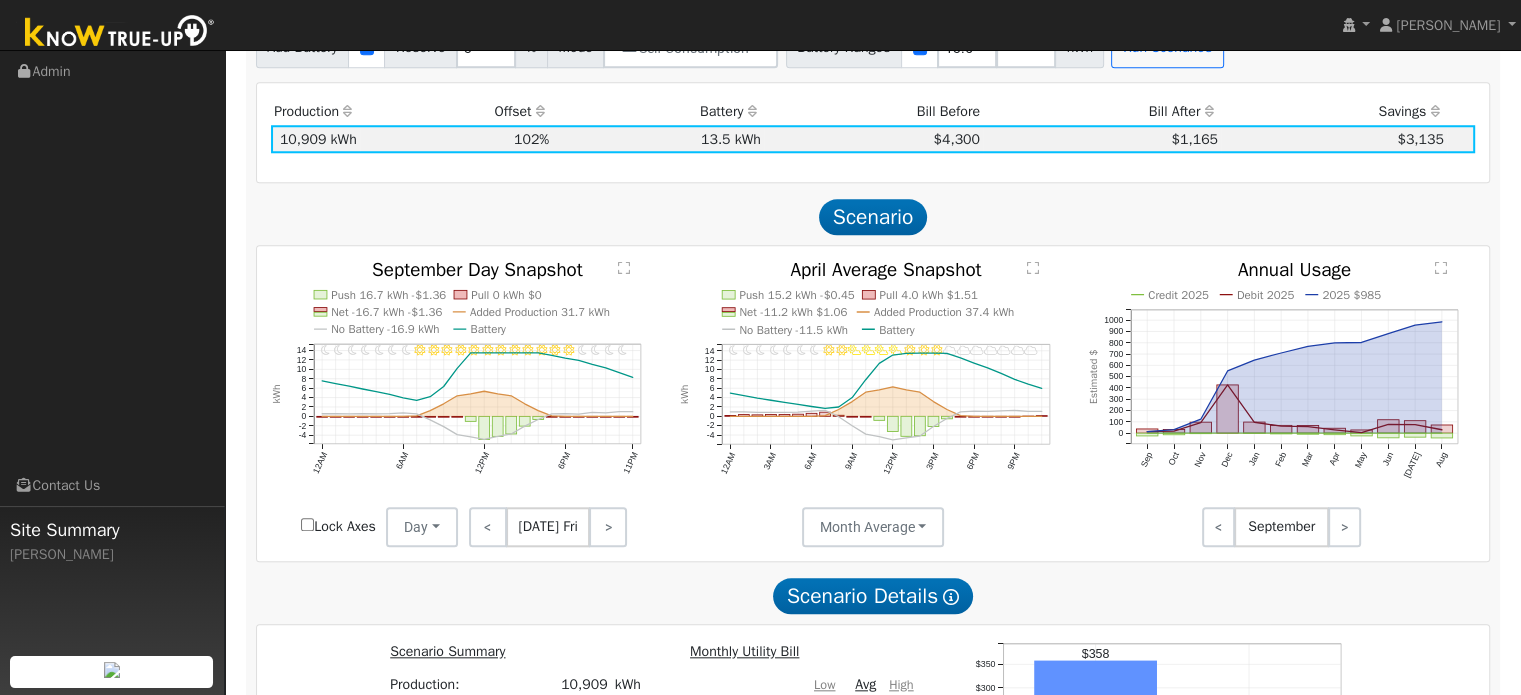 click at bounding box center [1209, 111] 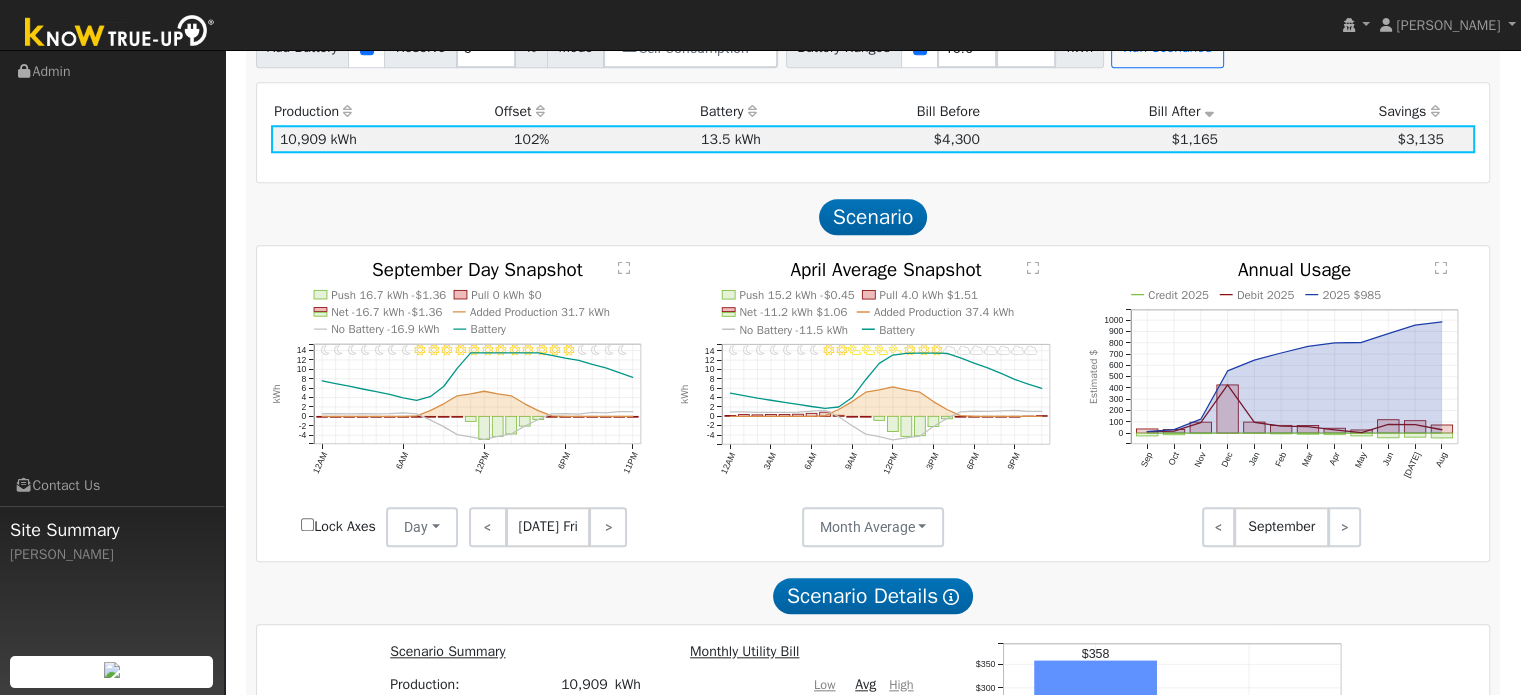 click at bounding box center (1209, 111) 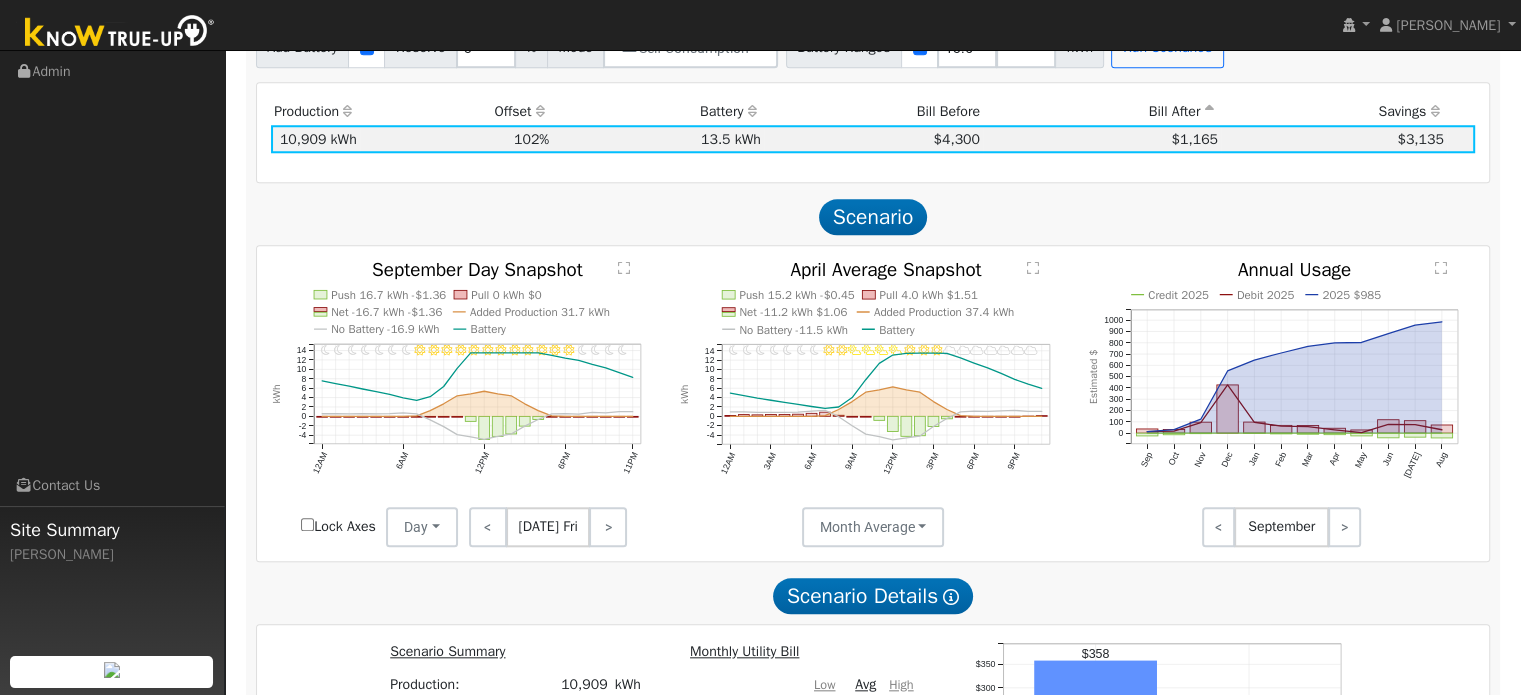 click at bounding box center [1209, 111] 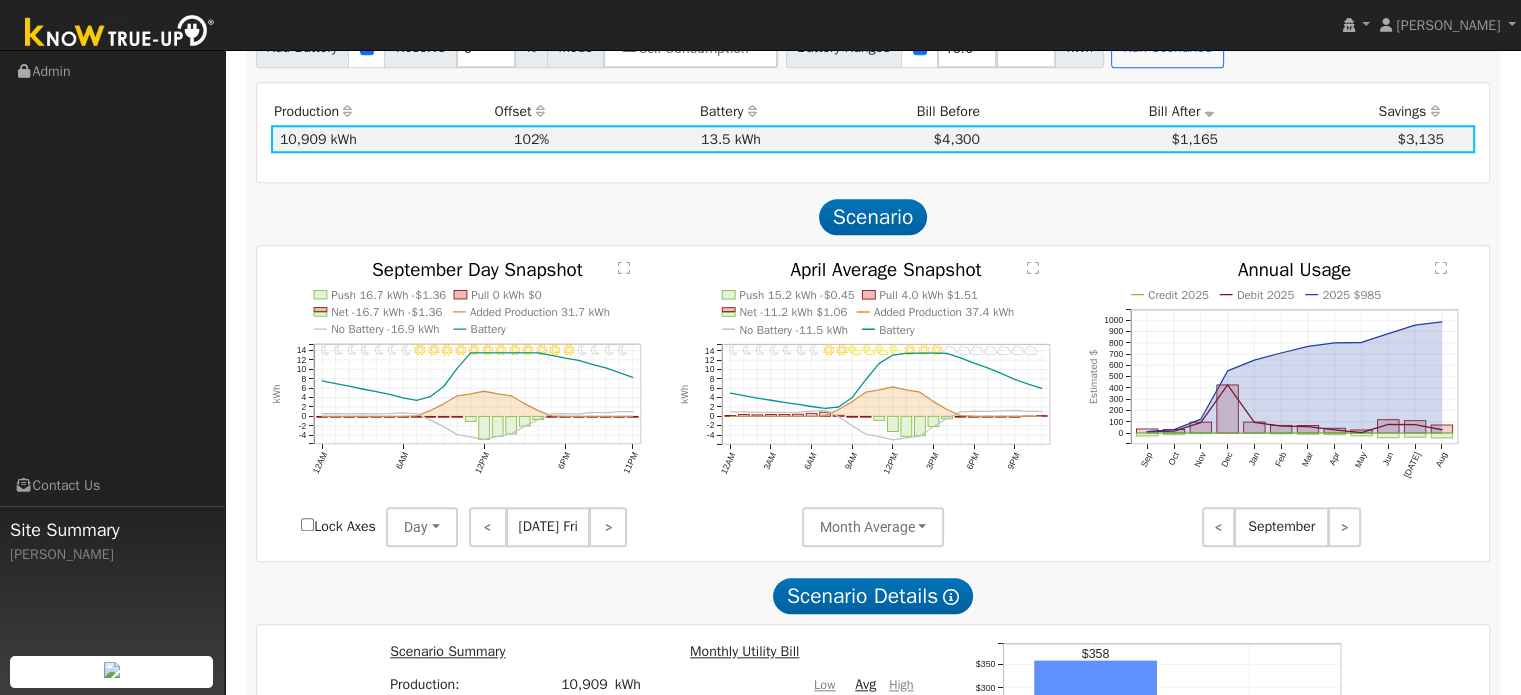 drag, startPoint x: 1201, startPoint y: 106, endPoint x: 1176, endPoint y: 100, distance: 25.70992 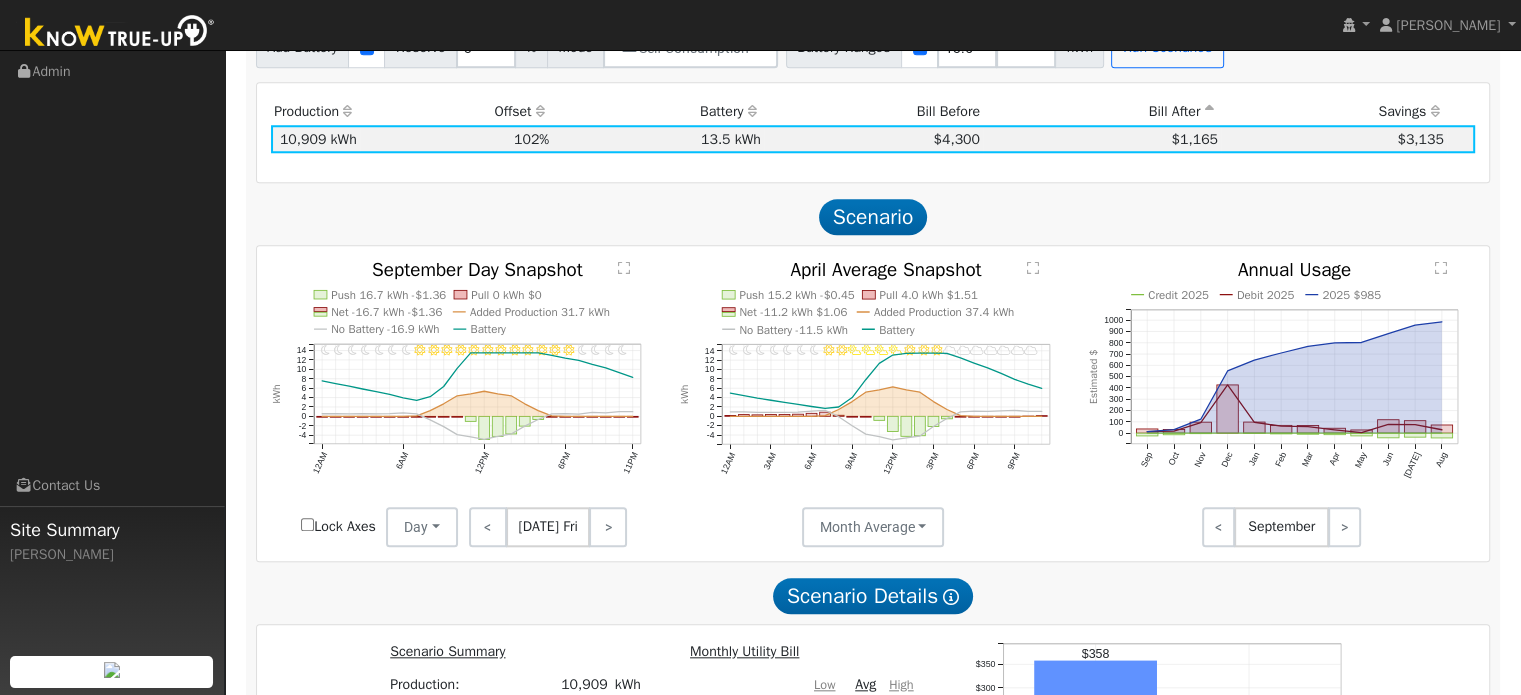 click on "Bill After" at bounding box center (1102, 111) 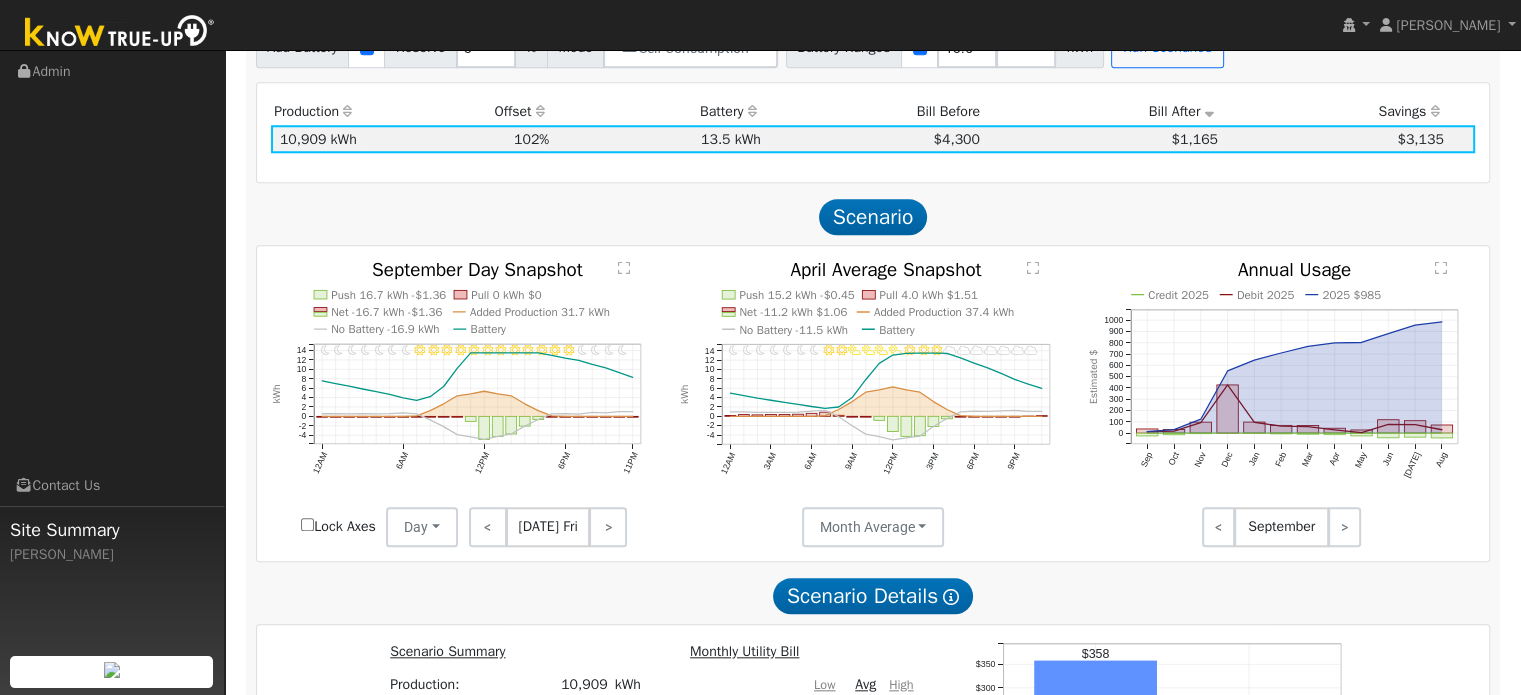 click on "Savings" at bounding box center (1334, 111) 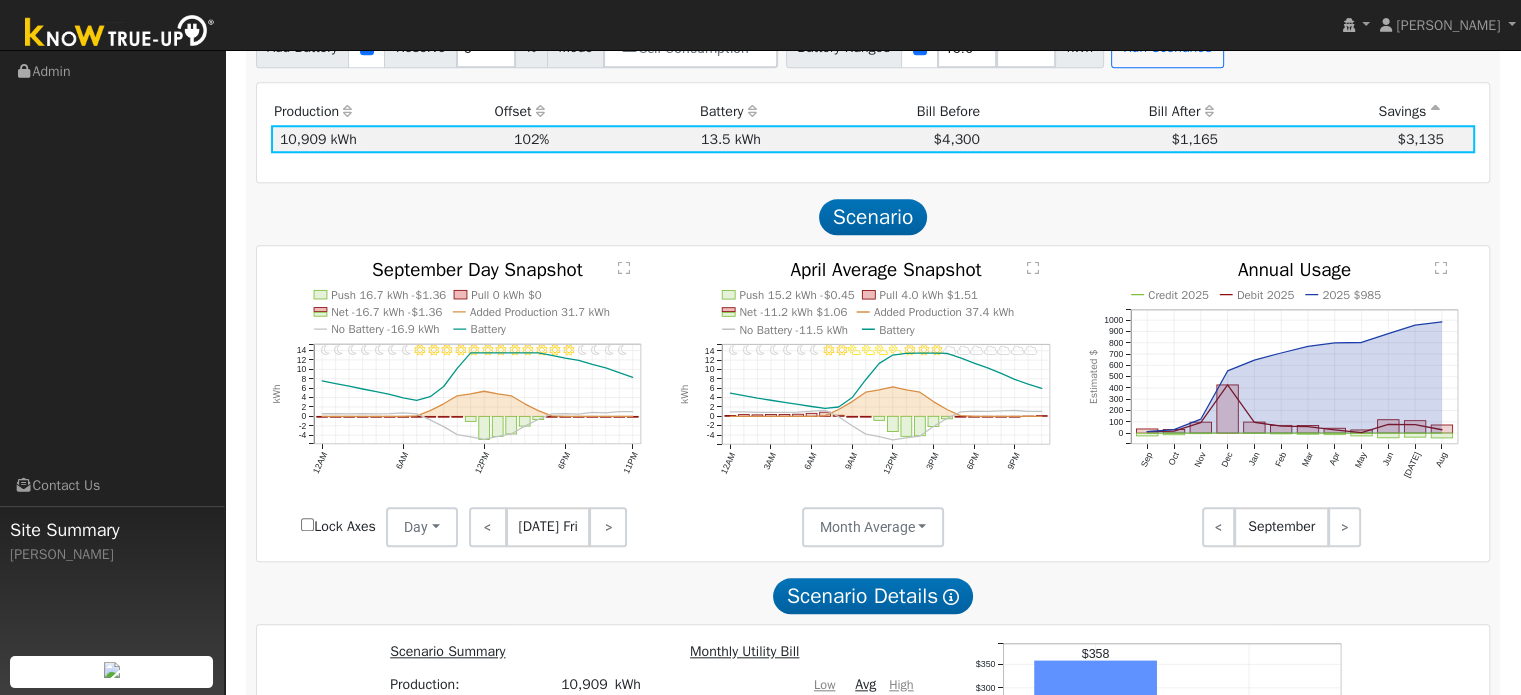 click on "Savings" at bounding box center (1334, 111) 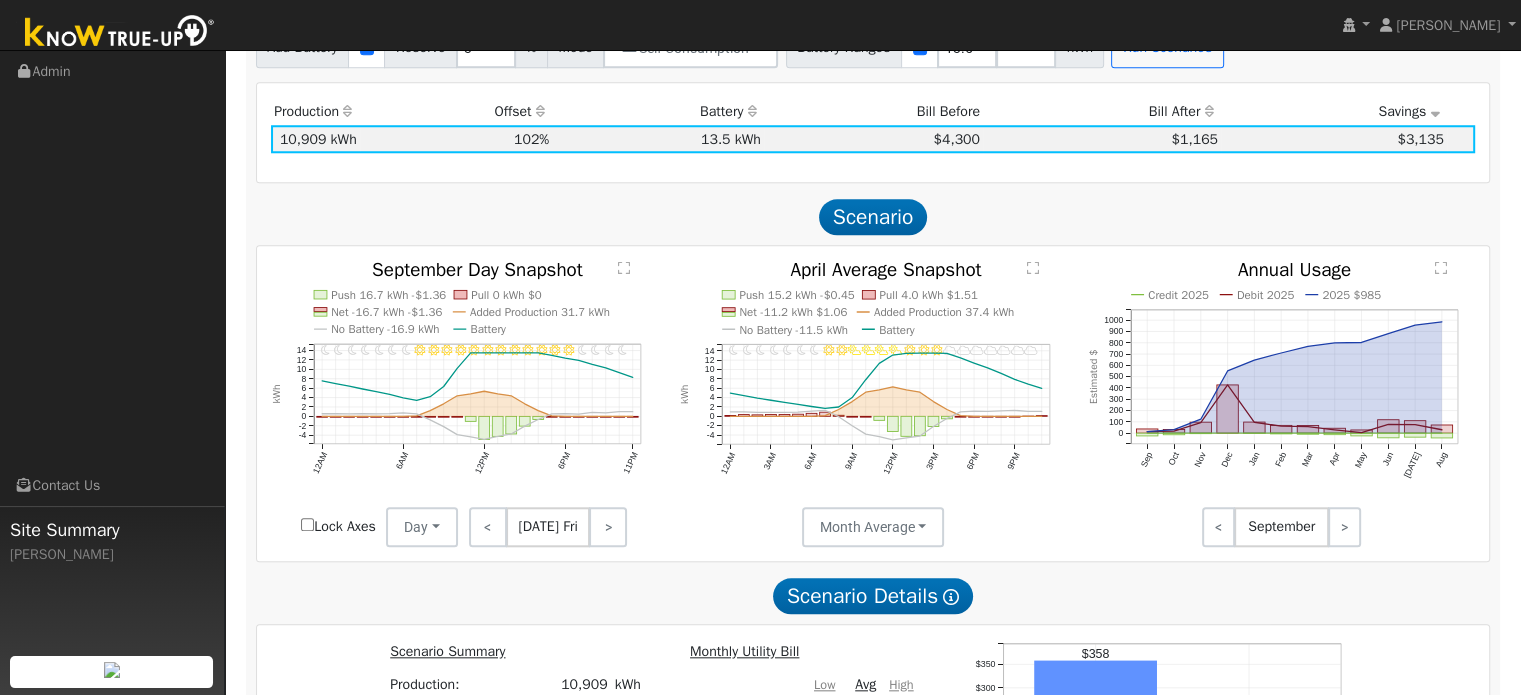 click on "Bill After" at bounding box center (1102, 111) 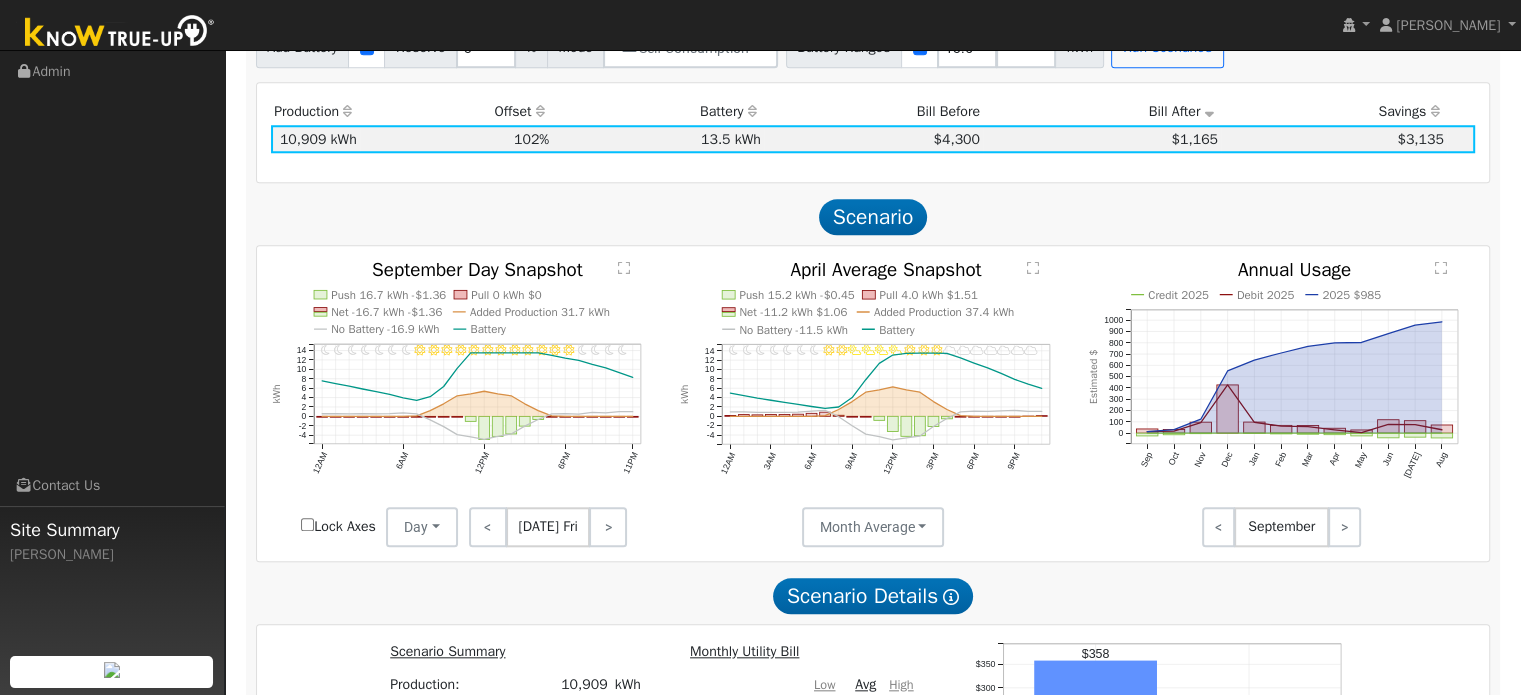 click on "Bill After" at bounding box center (1102, 111) 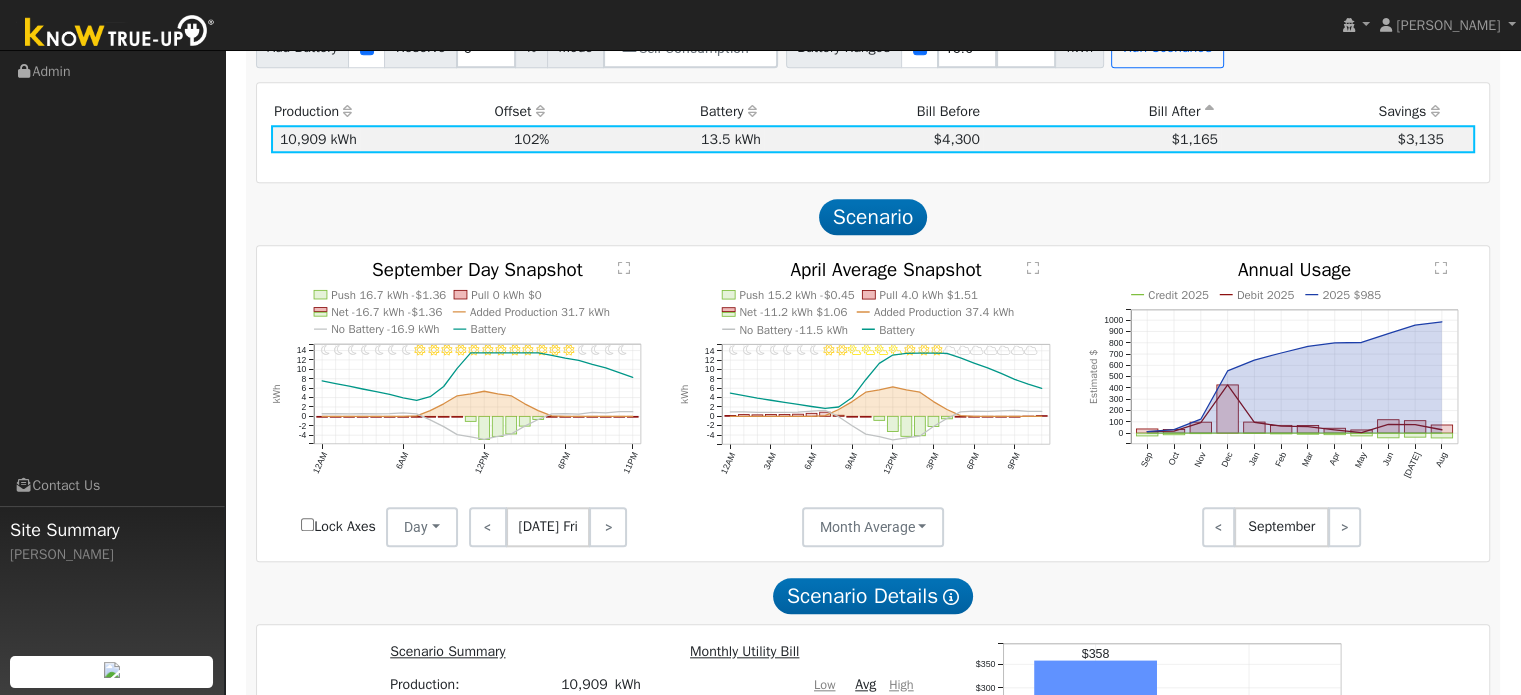 click at bounding box center (1209, 111) 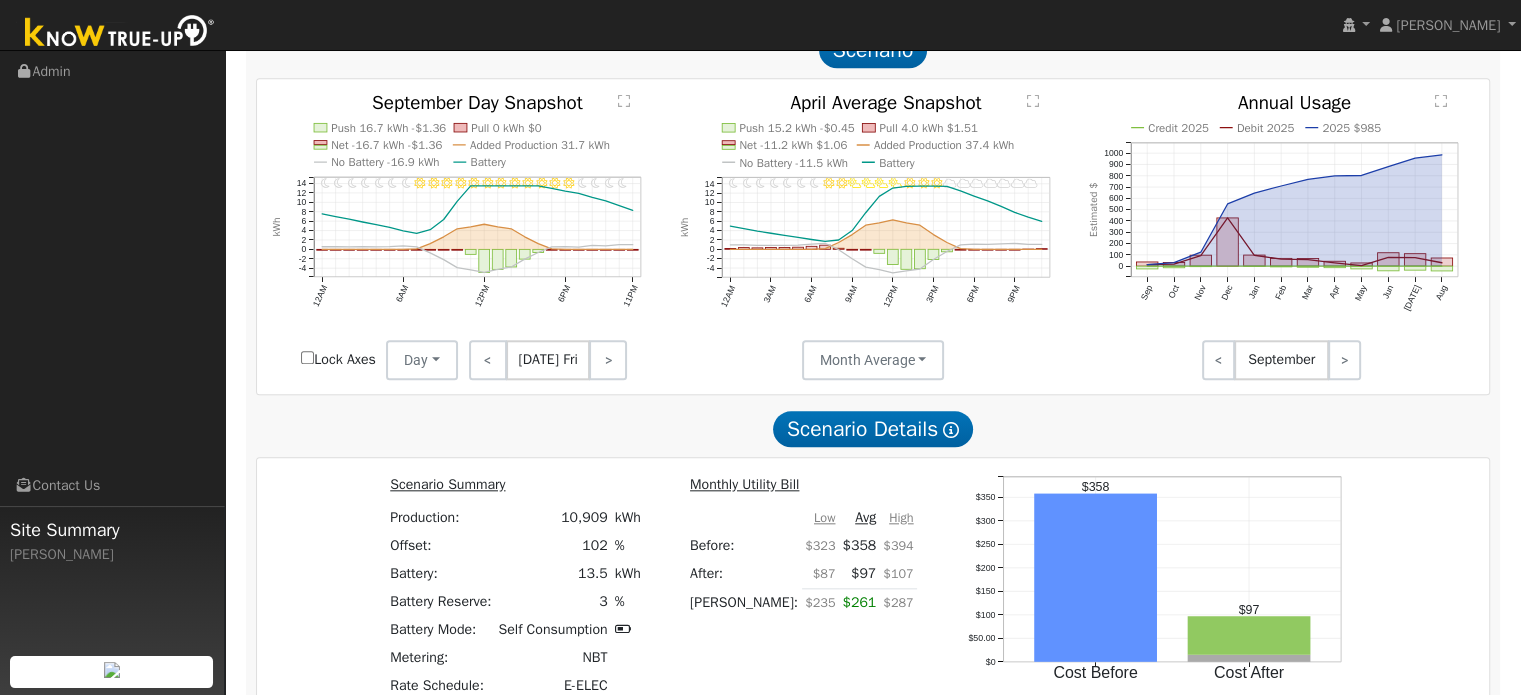 scroll, scrollTop: 1620, scrollLeft: 0, axis: vertical 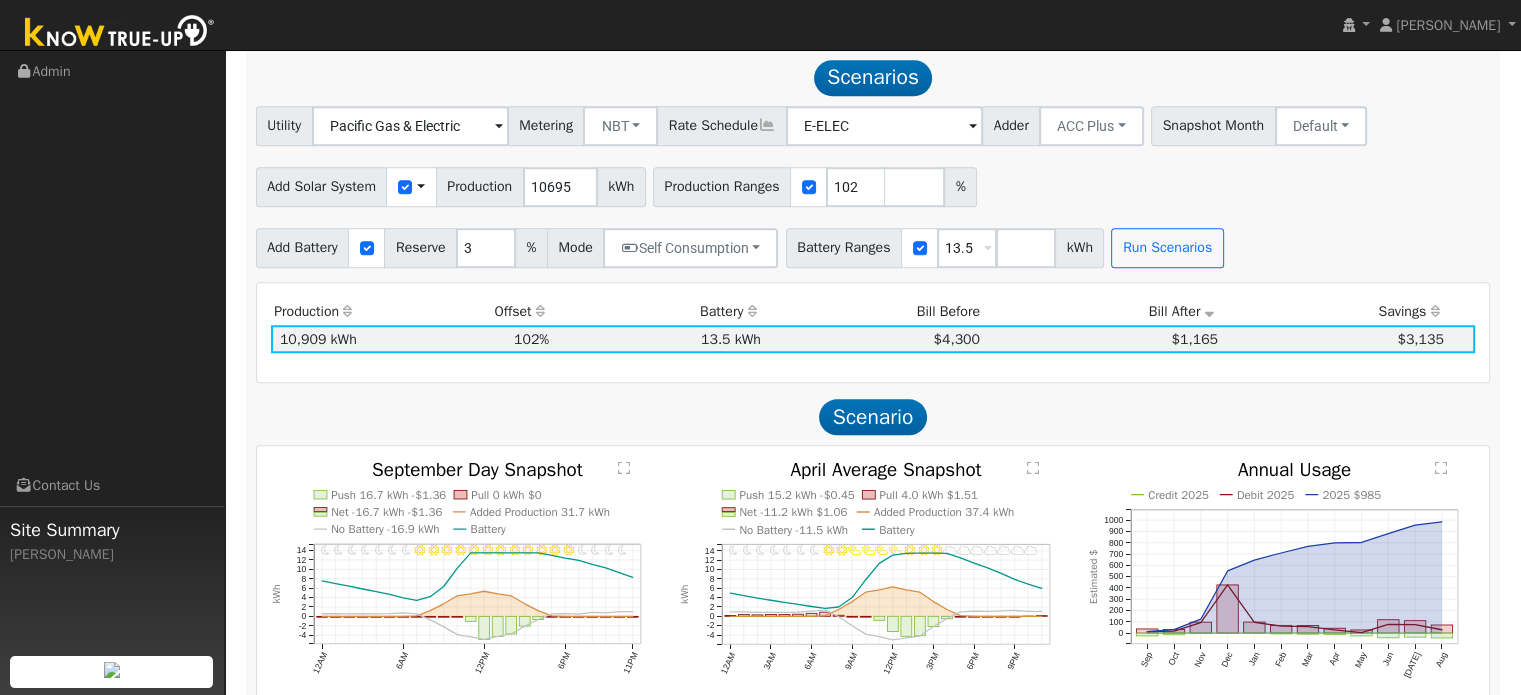 click on "Bill After" at bounding box center [1102, 311] 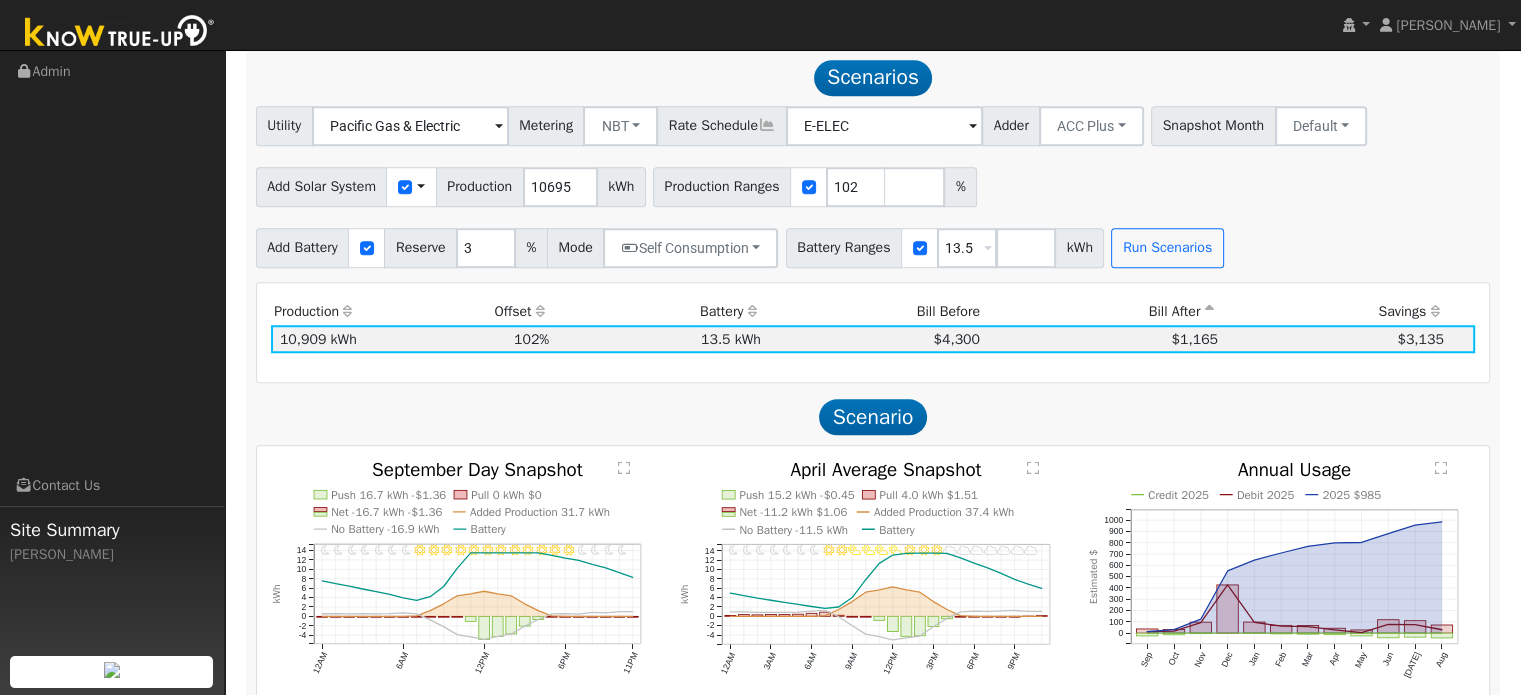 click on "Bill After" at bounding box center [1102, 311] 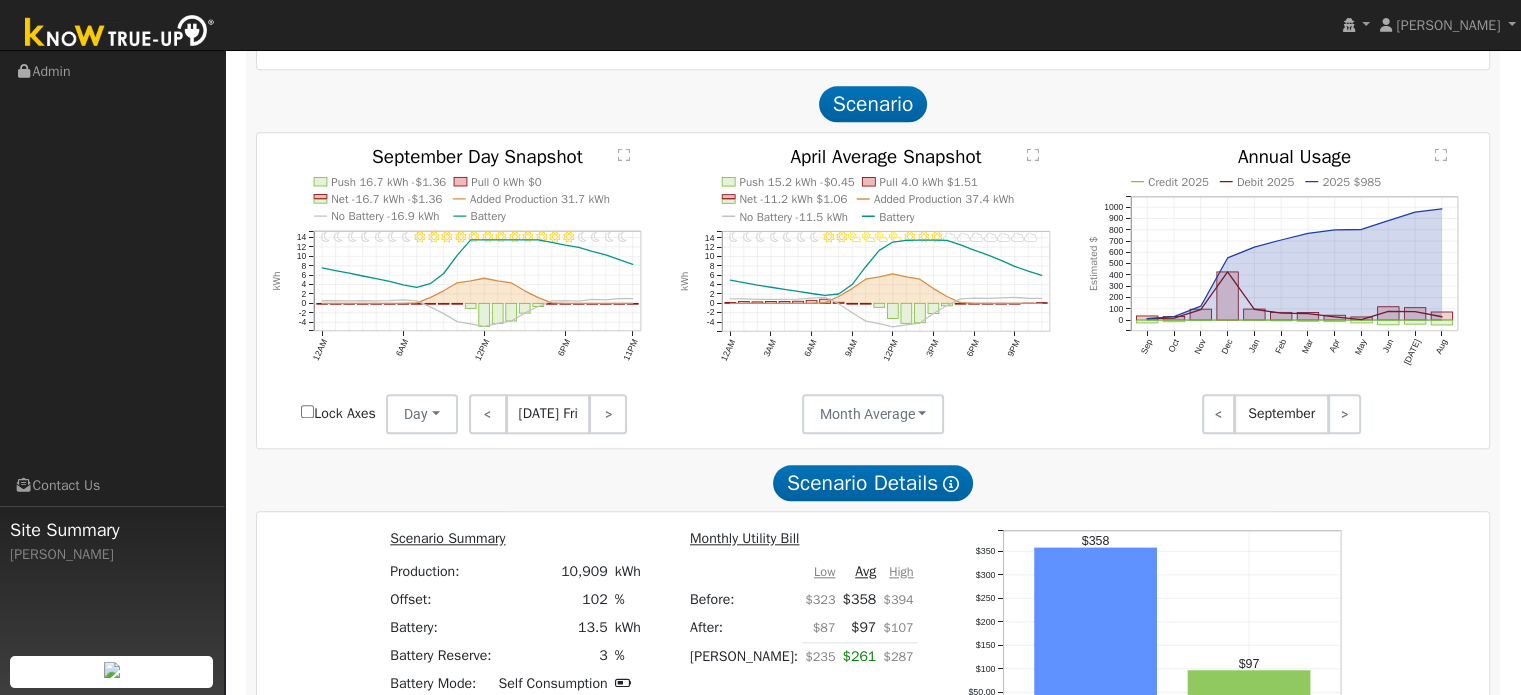 scroll, scrollTop: 1820, scrollLeft: 0, axis: vertical 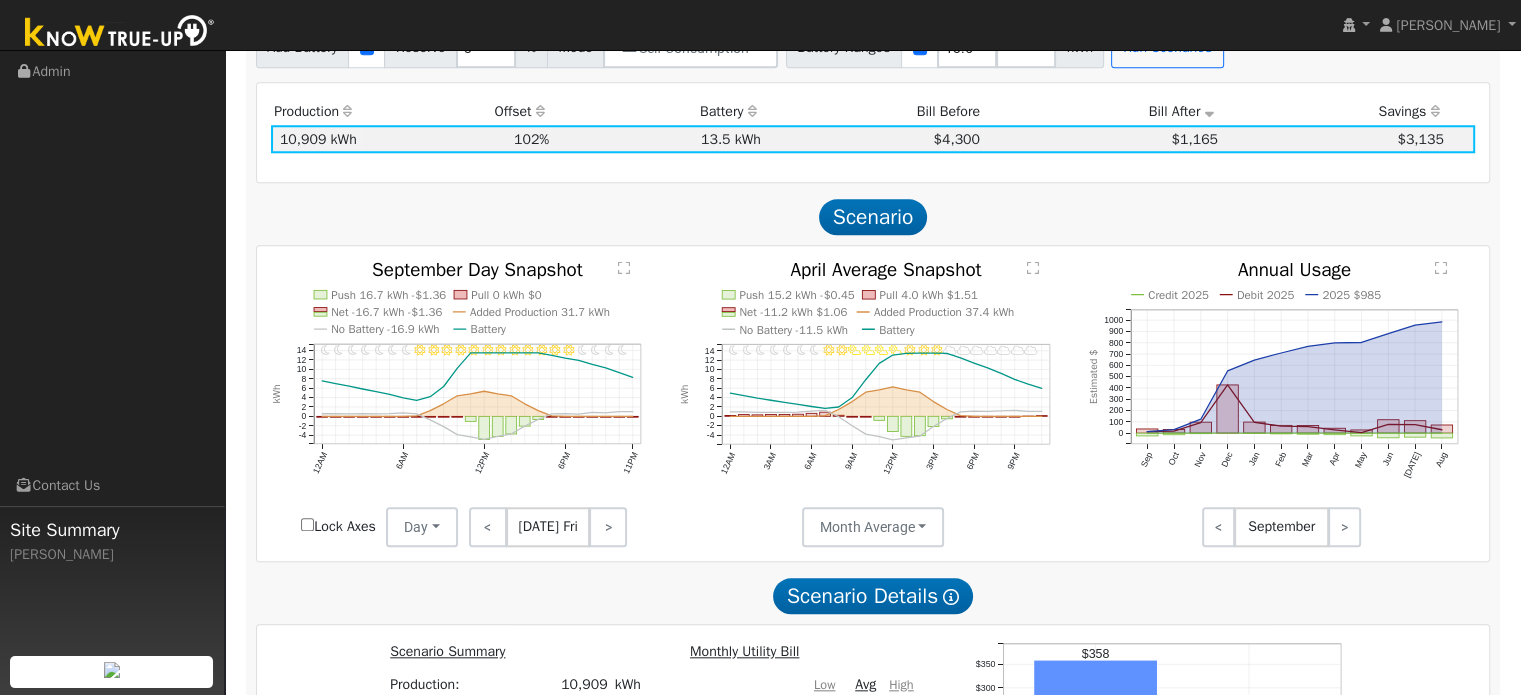 click on "Invalid date - undefined Invalid date - Cloudy Invalid date - Cloudy Invalid date - Cloudy Invalid date - MostlyCloudy Invalid date - MostlyCloudy Invalid date - Cloudy Invalid date - MostlyCloudy Invalid date - MostlyClear Invalid date - MostlyClear Invalid date - MostlyClear Invalid date - PartlyCloudy Invalid date - PartlyCloudy Invalid date - PartlyCloudy Invalid date - PartlyCloudy Invalid date - MostlyClear Invalid date - MostlyClear Invalid date - MostlyClear Invalid date - MostlyClear Invalid date - MostlyClear Invalid date - MostlyClear Invalid date - MostlyClear Invalid date - MostlyClear Invalid date - MostlyClear Push 15.2 kWh -$0.45 Pull 4.0 kWh $1.51 Net -11.2 kWh $1.06 Added Production 37.4 kWh No Battery -11.5 kWh Battery 12AM 3AM 6AM 9AM 12PM 3PM 6PM 9PM -4 -2 0 2 4 6 8 10 12 14  April Average Snapshot kWh onclick="" onclick="" onclick="" onclick="" onclick="" onclick="" onclick="" onclick="" onclick="" onclick="" onclick="" onclick="" onclick="" onclick="" onclick="" onclick="" onclick=""" 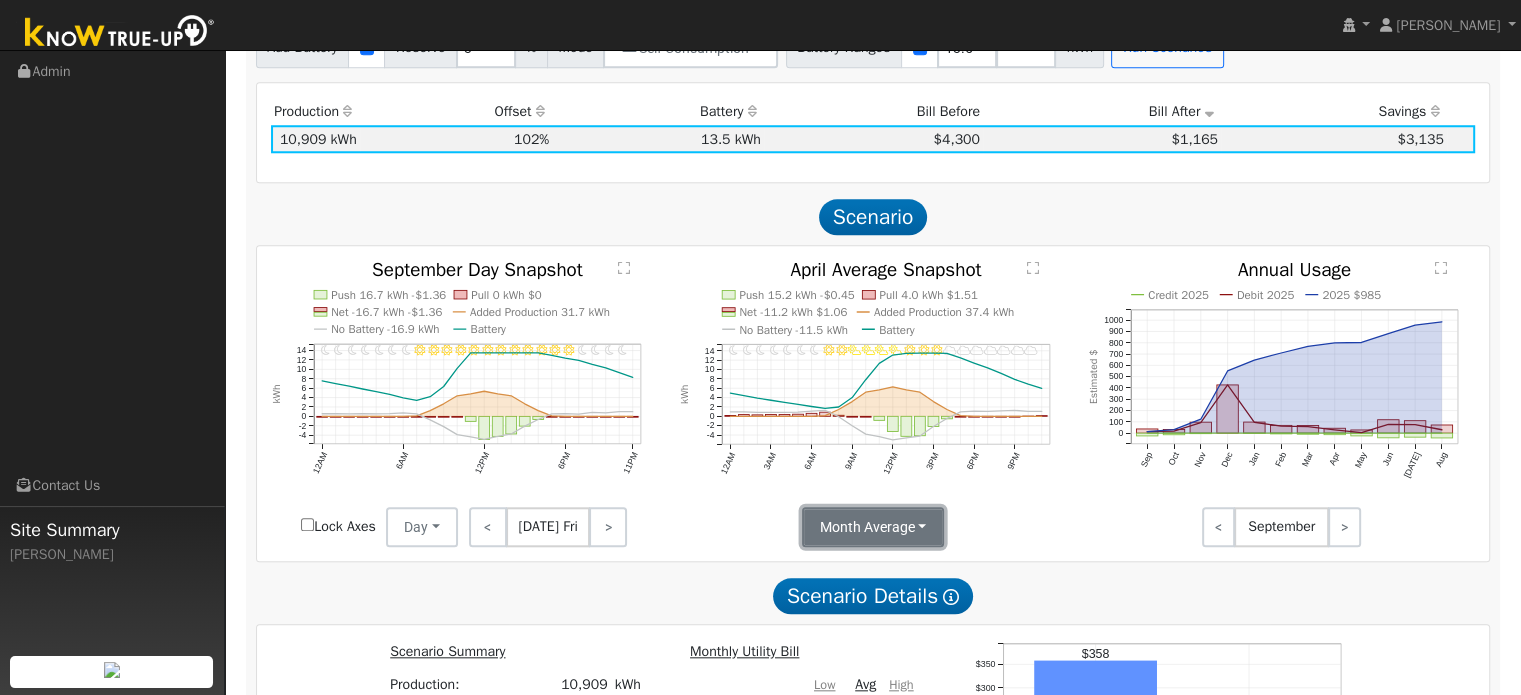 click on "Month Average" at bounding box center (873, 527) 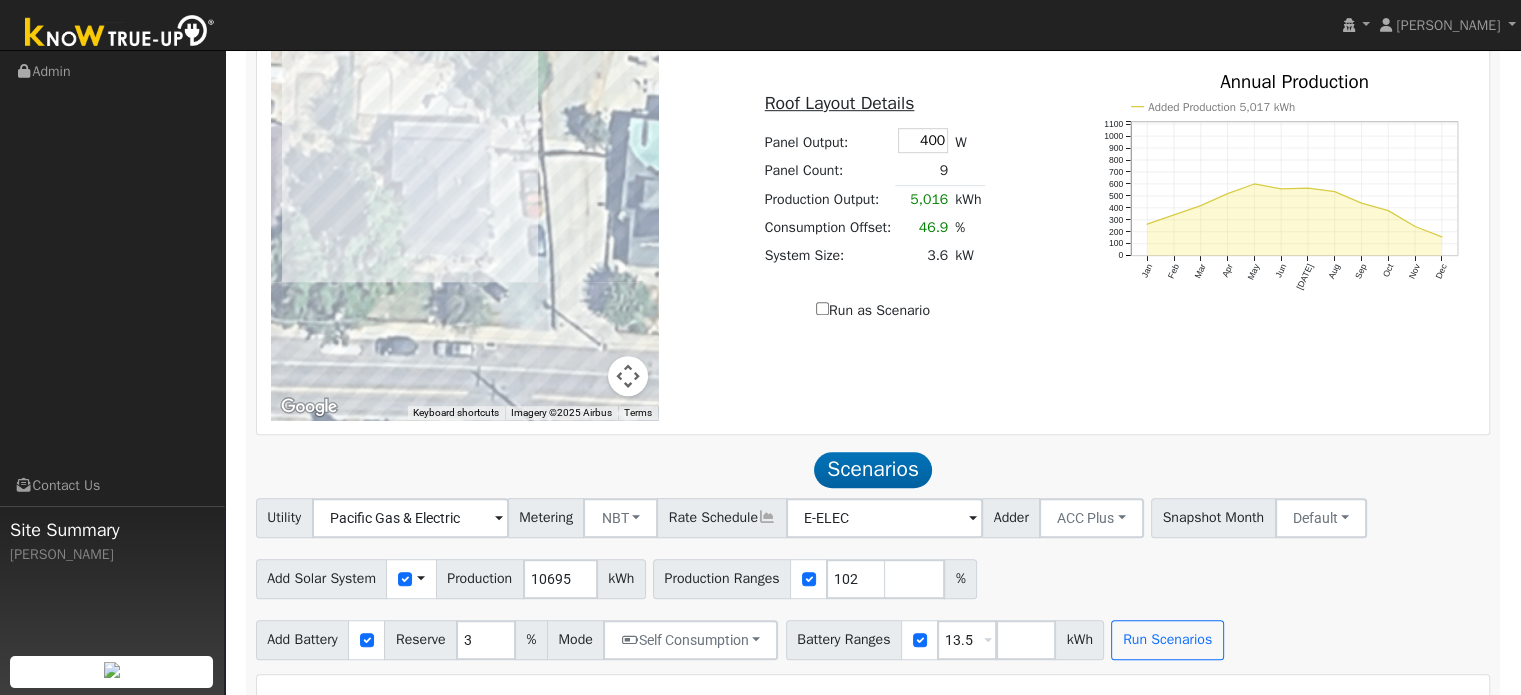 scroll, scrollTop: 1220, scrollLeft: 0, axis: vertical 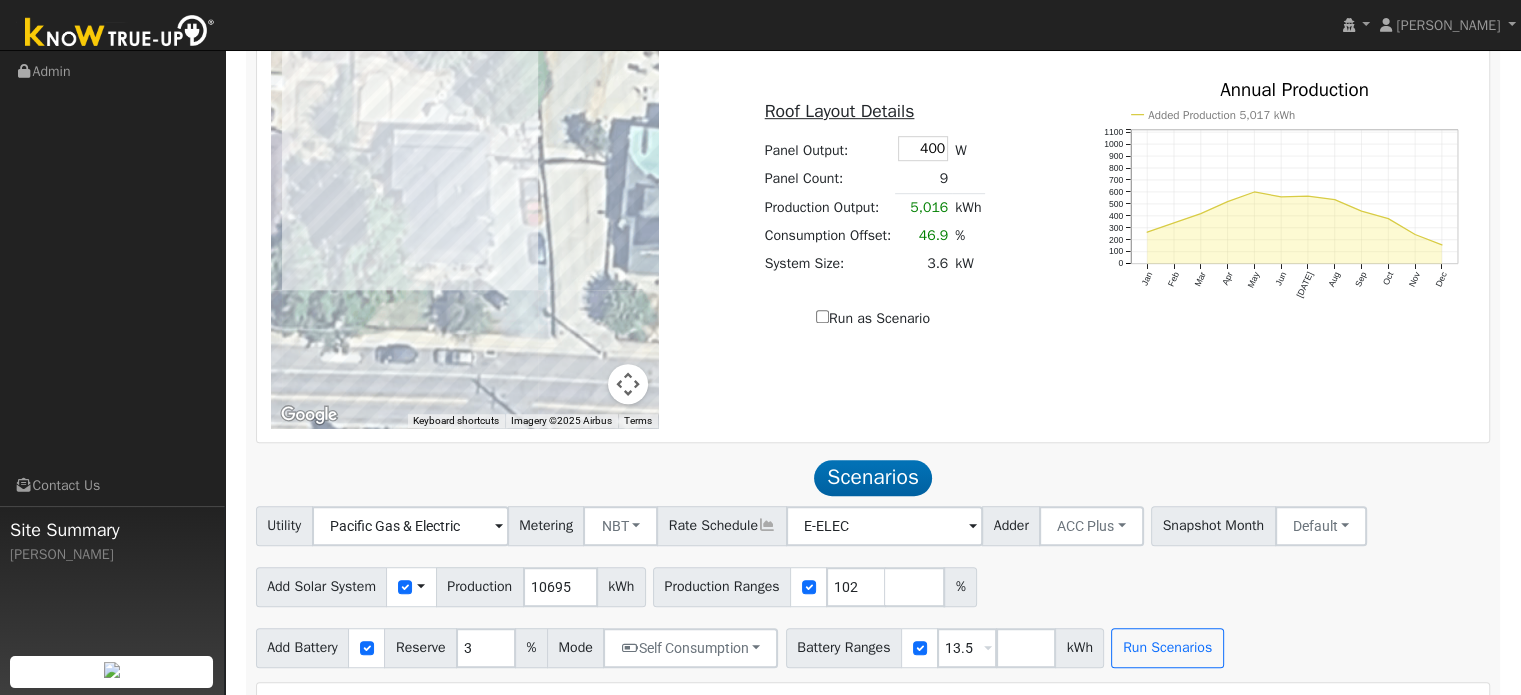 click on "Run as Scenario" at bounding box center (822, 316) 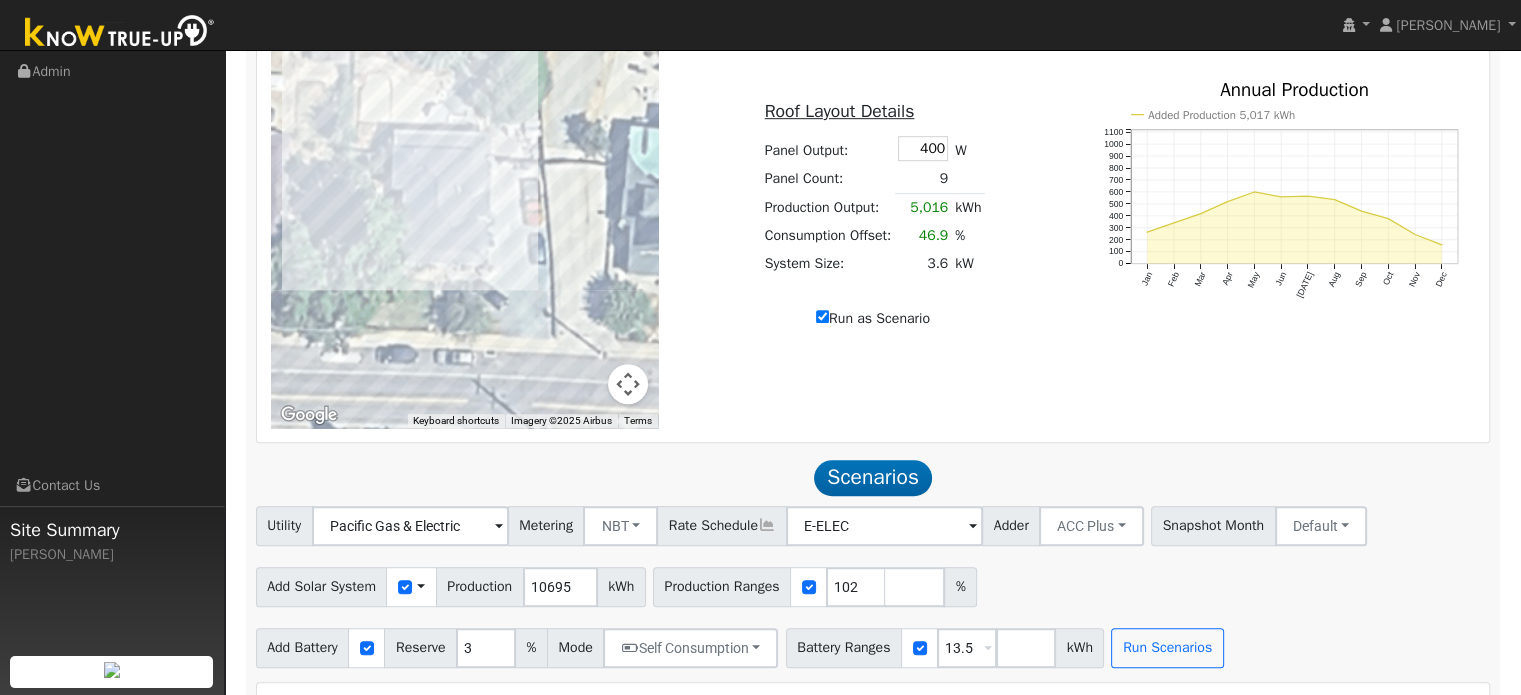 type on "5016" 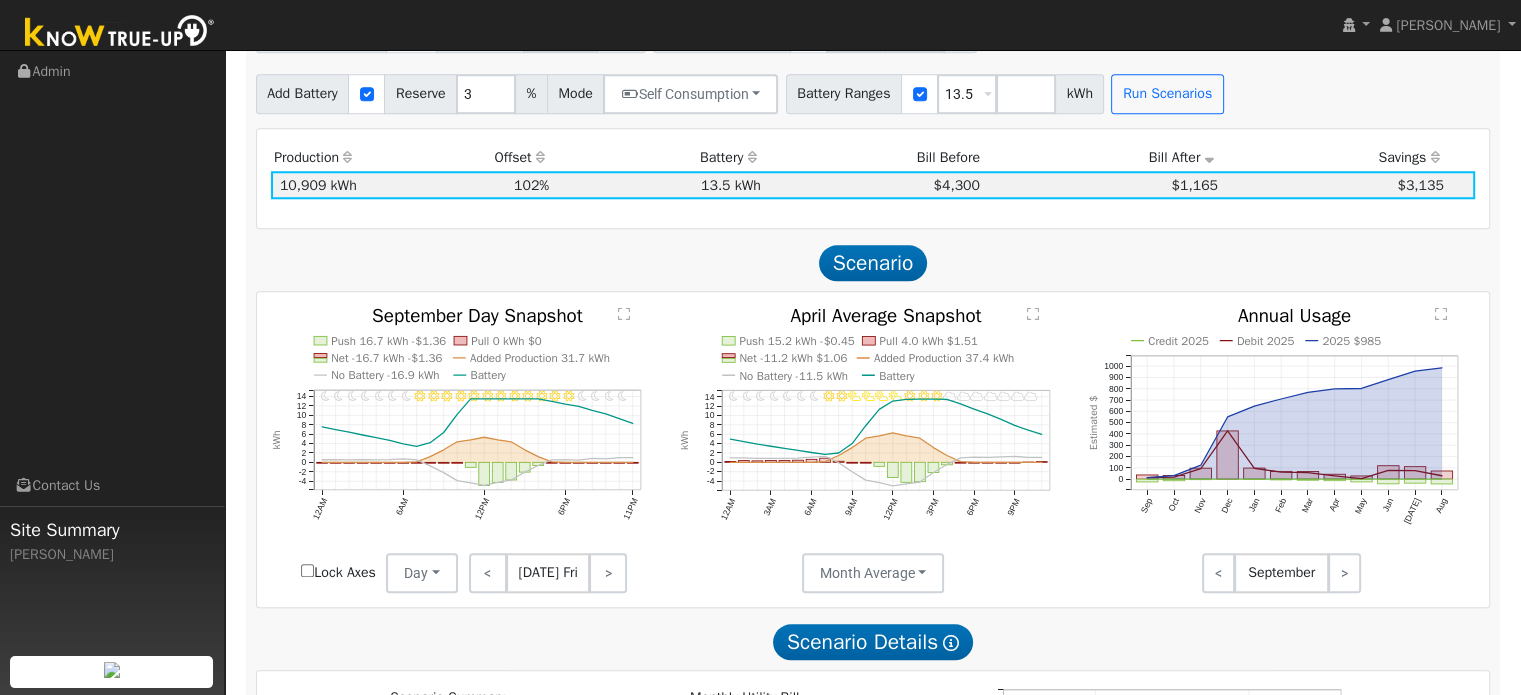 scroll, scrollTop: 1523, scrollLeft: 0, axis: vertical 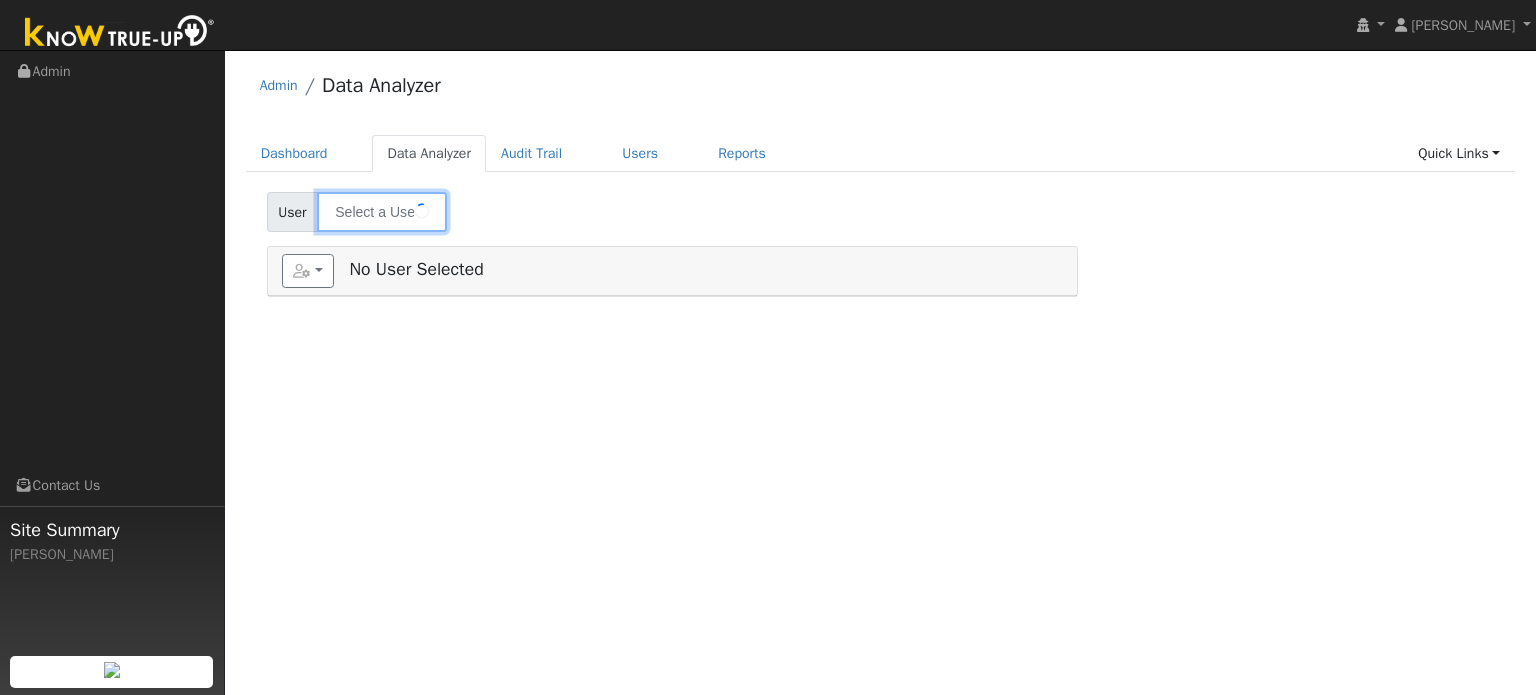 type on "[PERSON_NAME]" 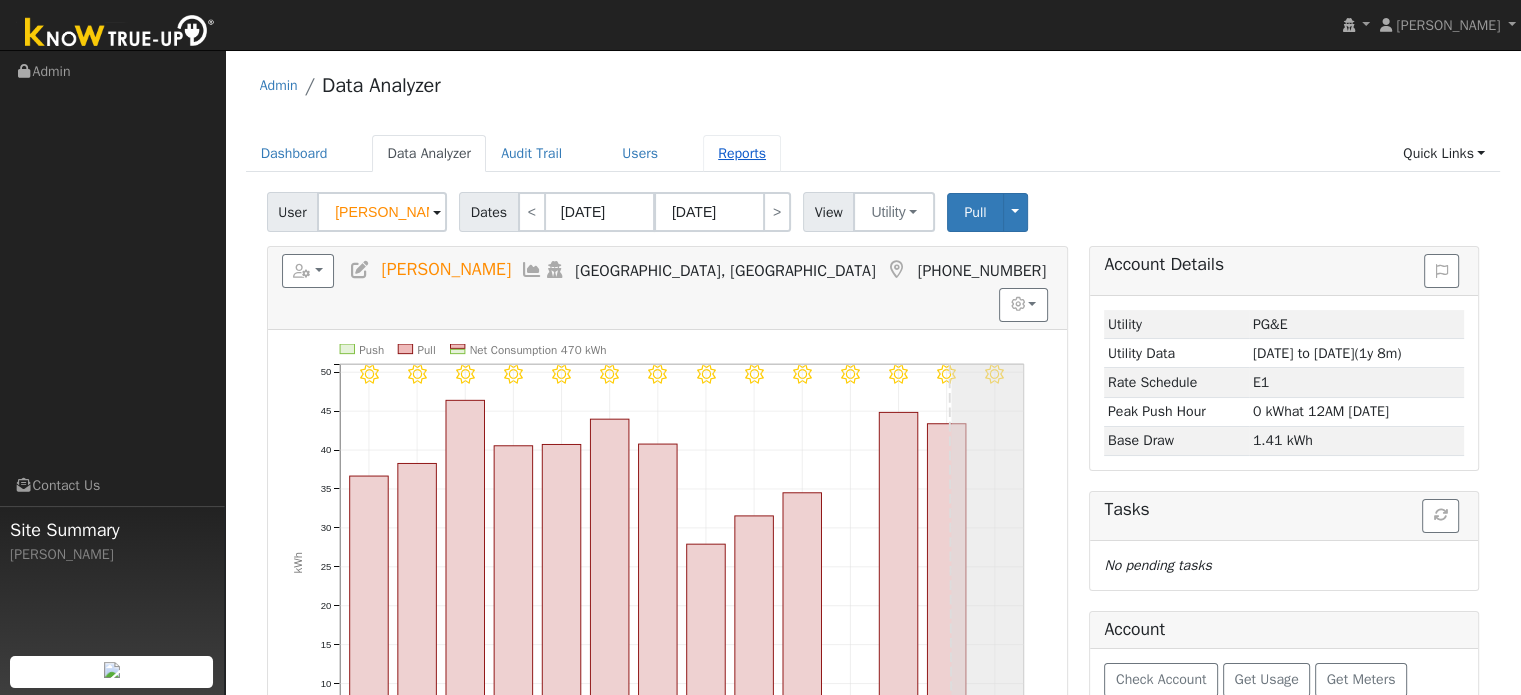 click on "Reports" at bounding box center (742, 153) 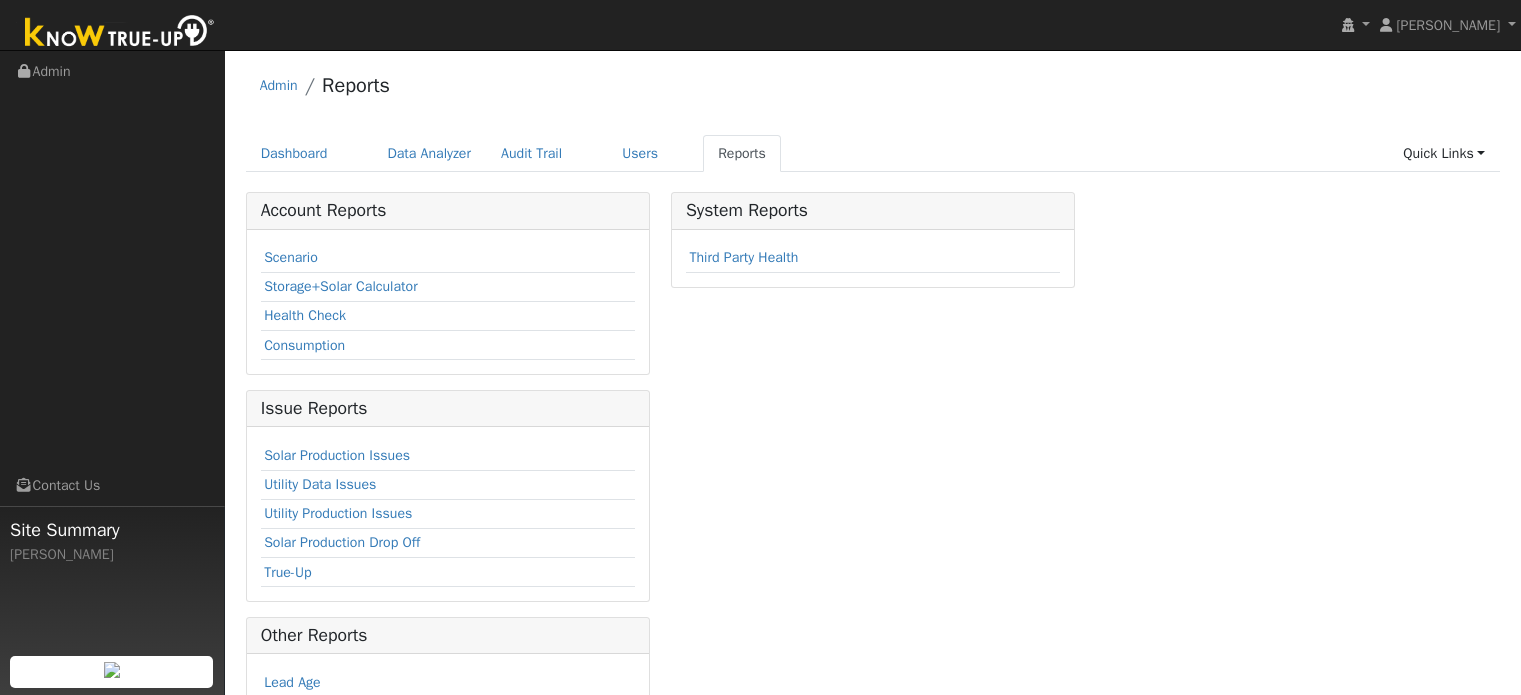 scroll, scrollTop: 0, scrollLeft: 0, axis: both 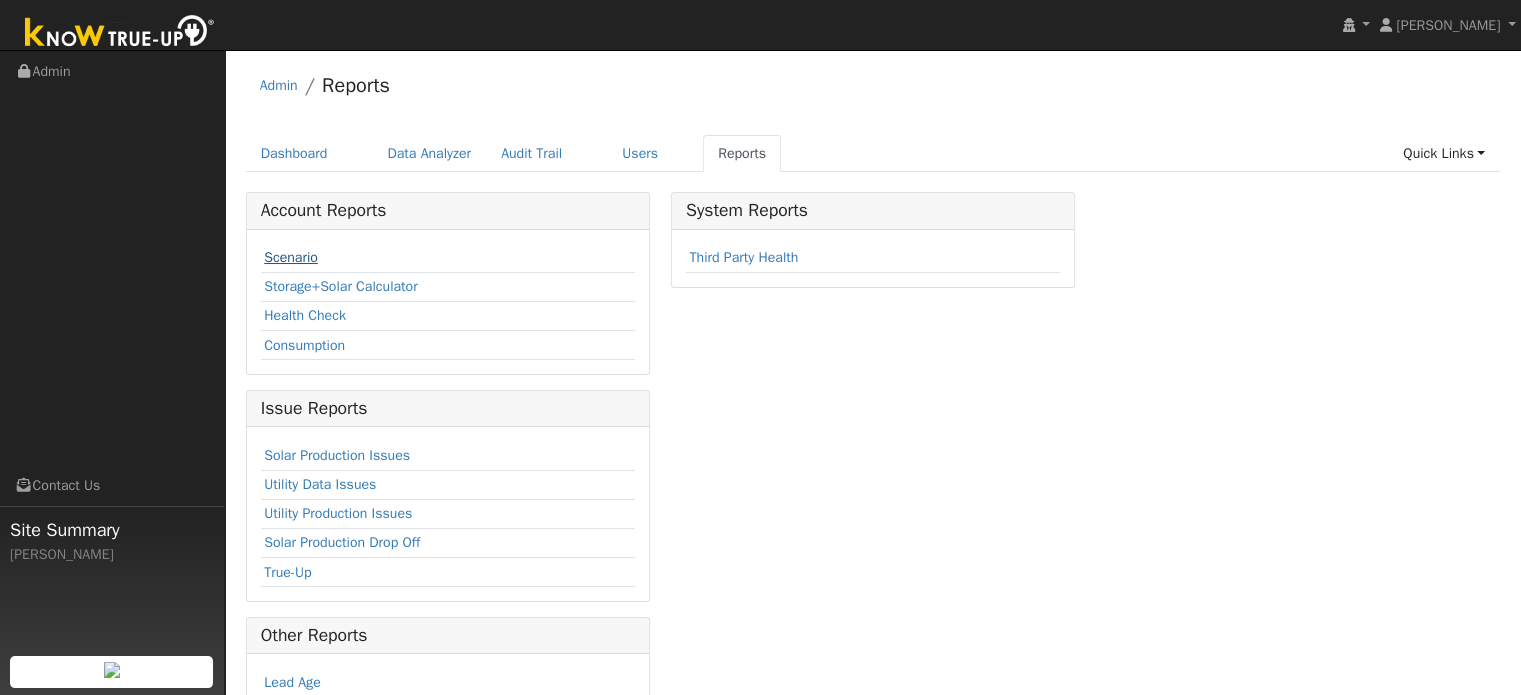 click on "Scenario" at bounding box center [291, 257] 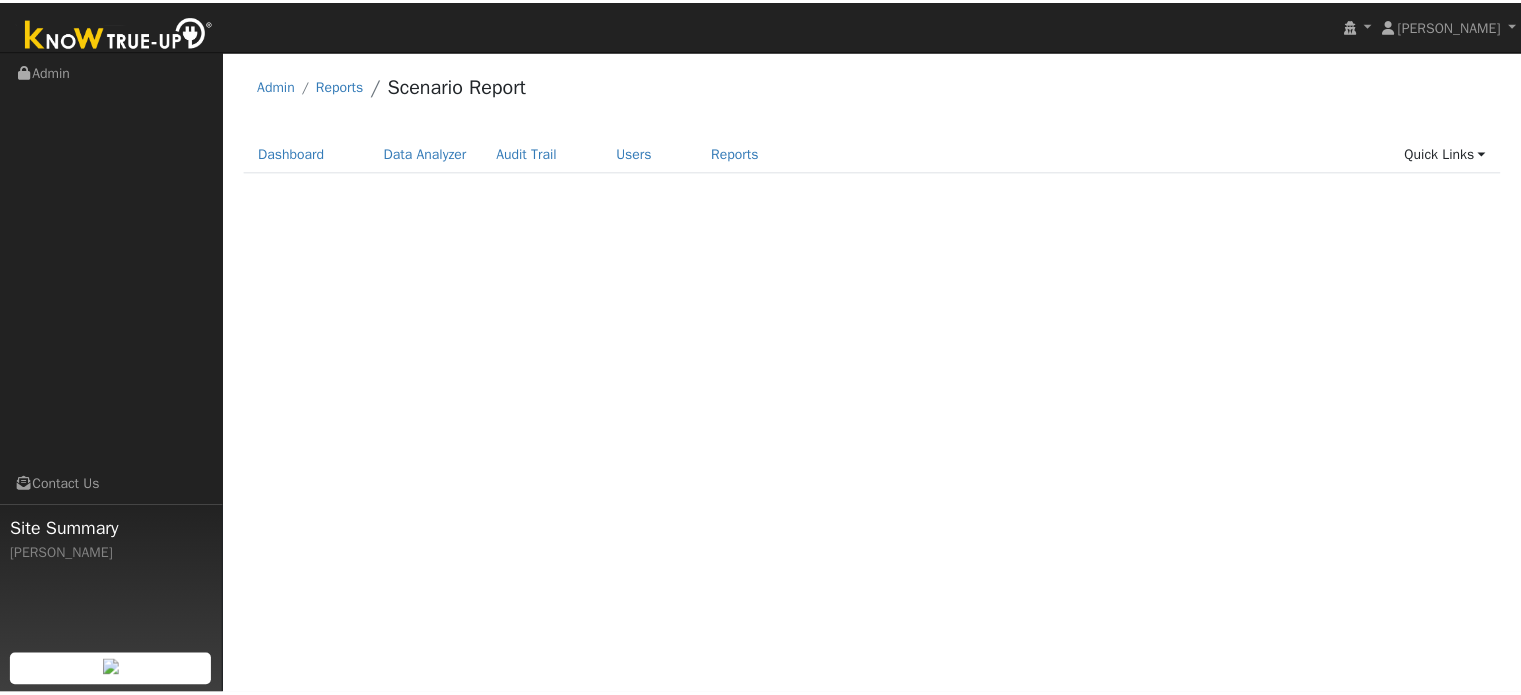 scroll, scrollTop: 0, scrollLeft: 0, axis: both 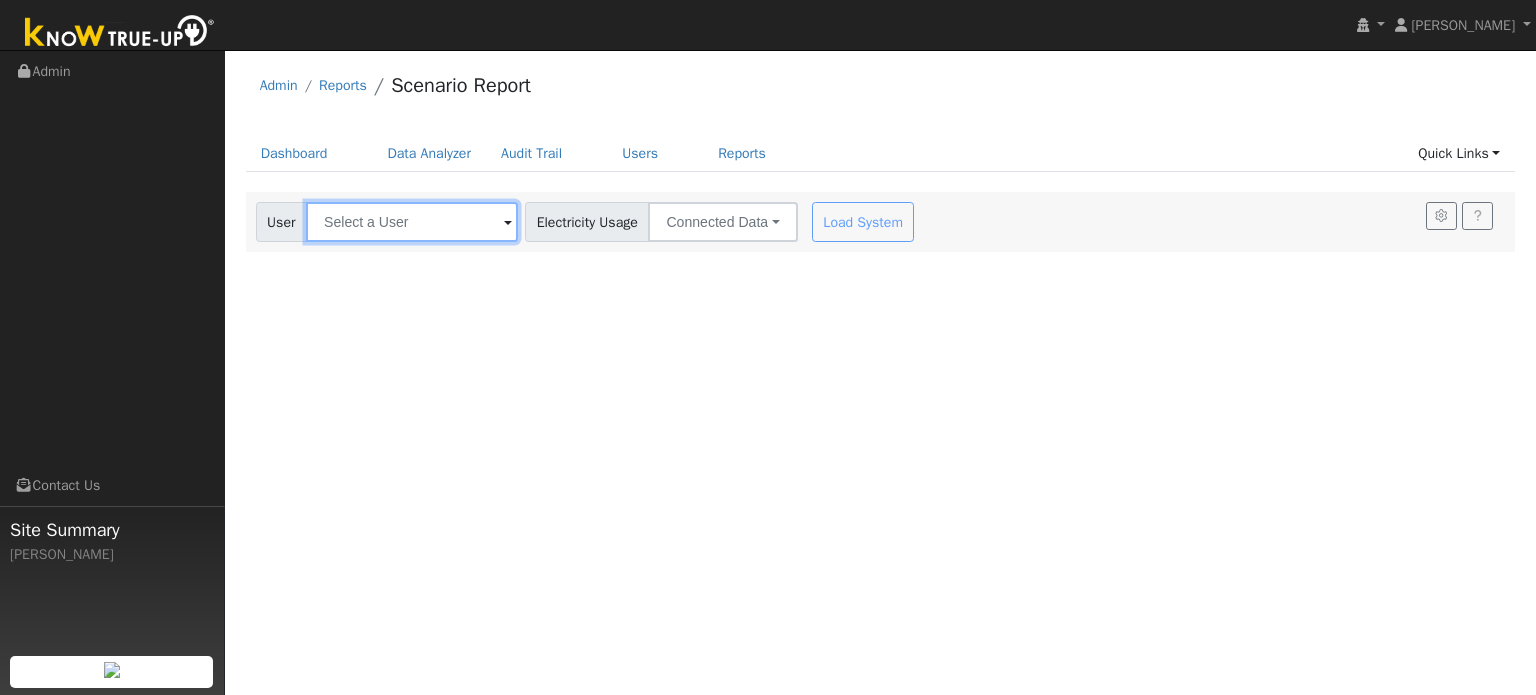 click at bounding box center (412, 222) 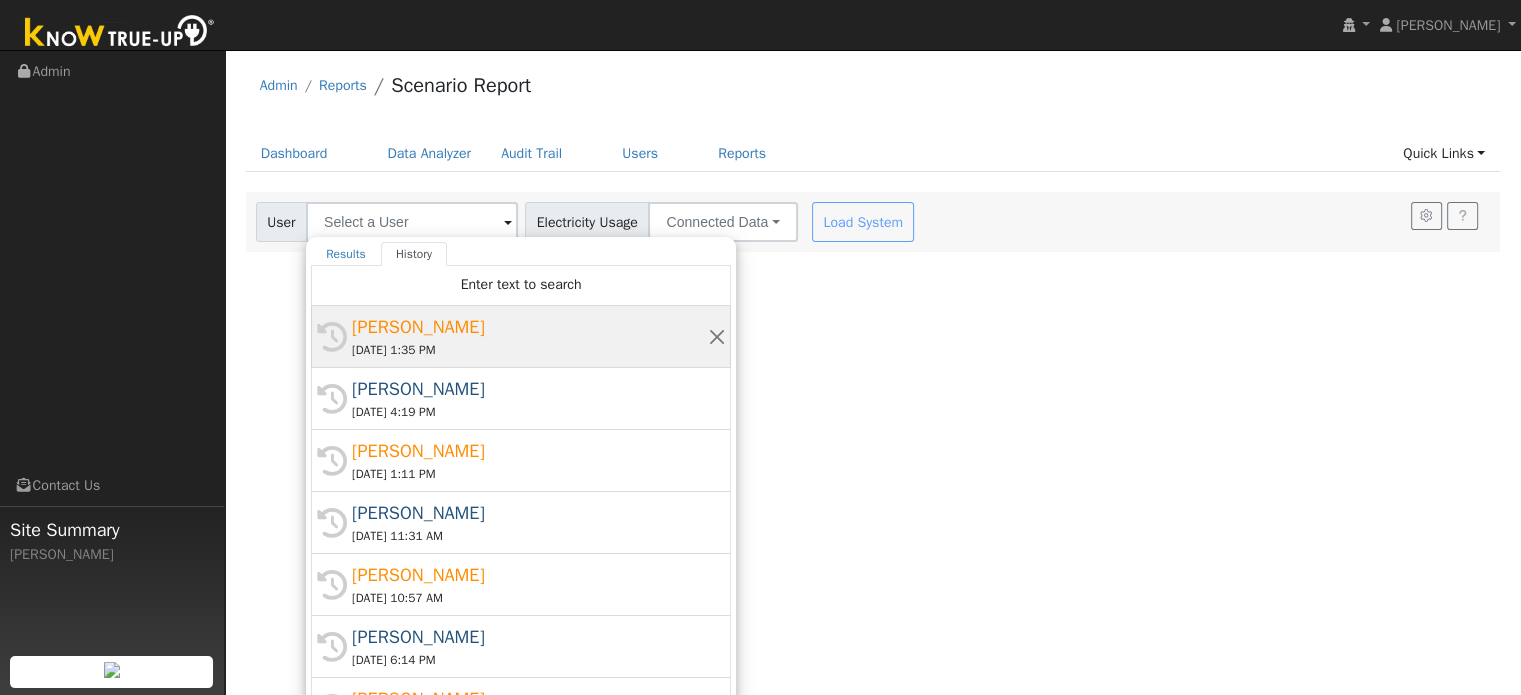 click on "Shannon Byrd" at bounding box center (530, 327) 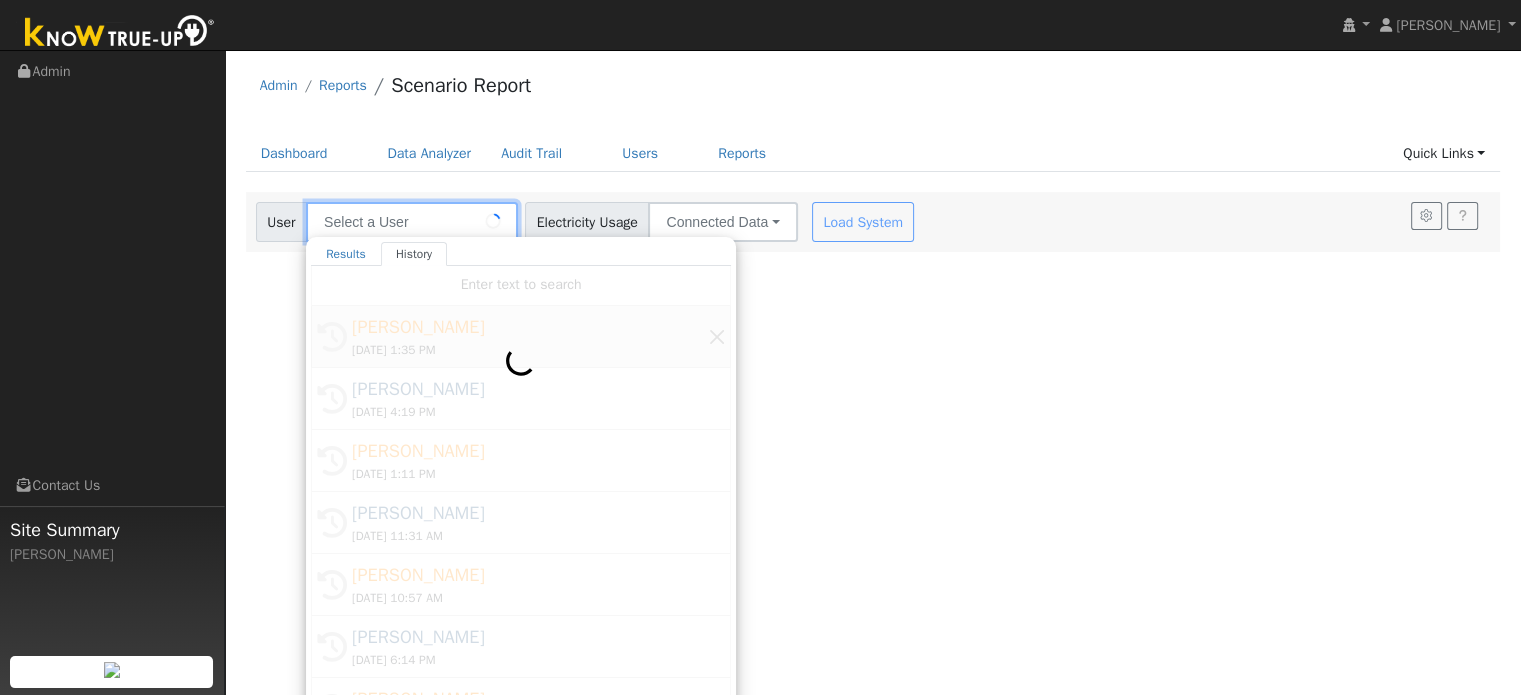 type on "Shannon Byrd" 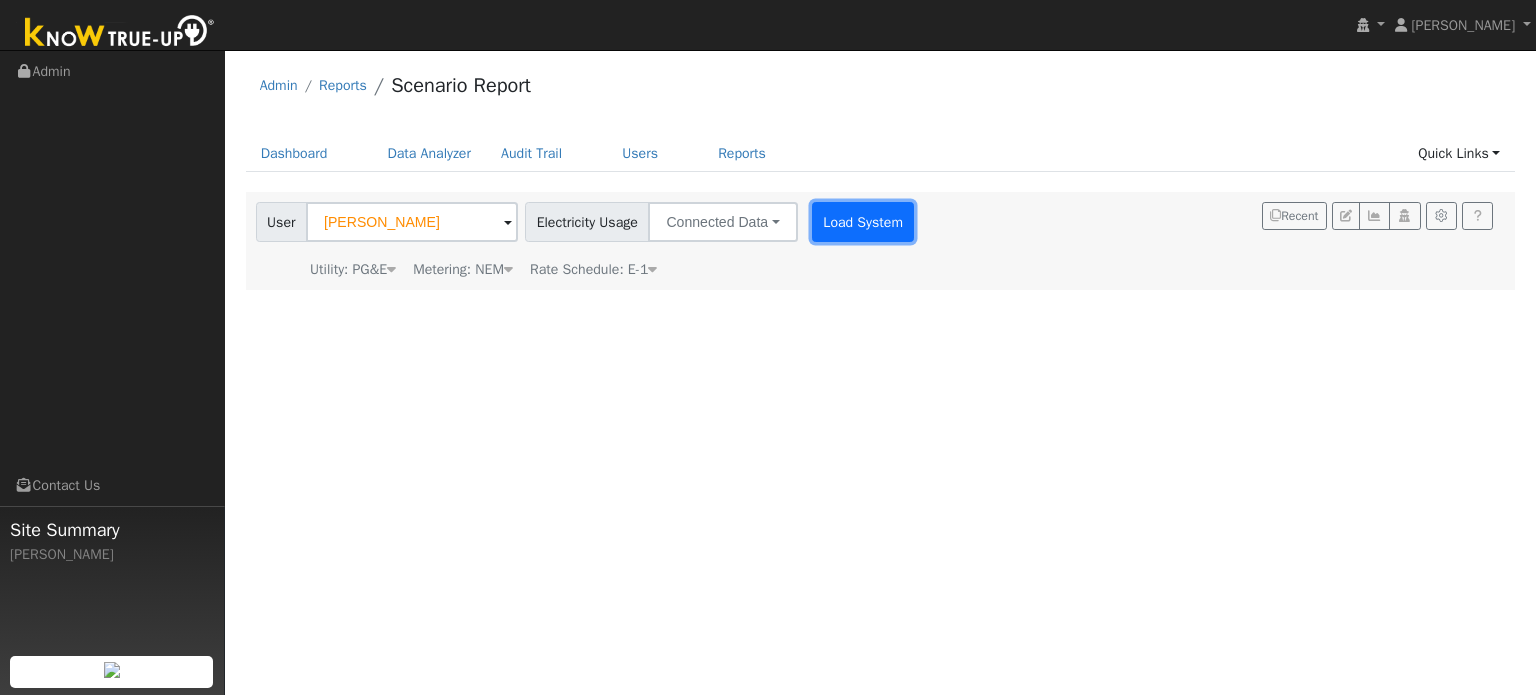 click on "Load System" at bounding box center (863, 222) 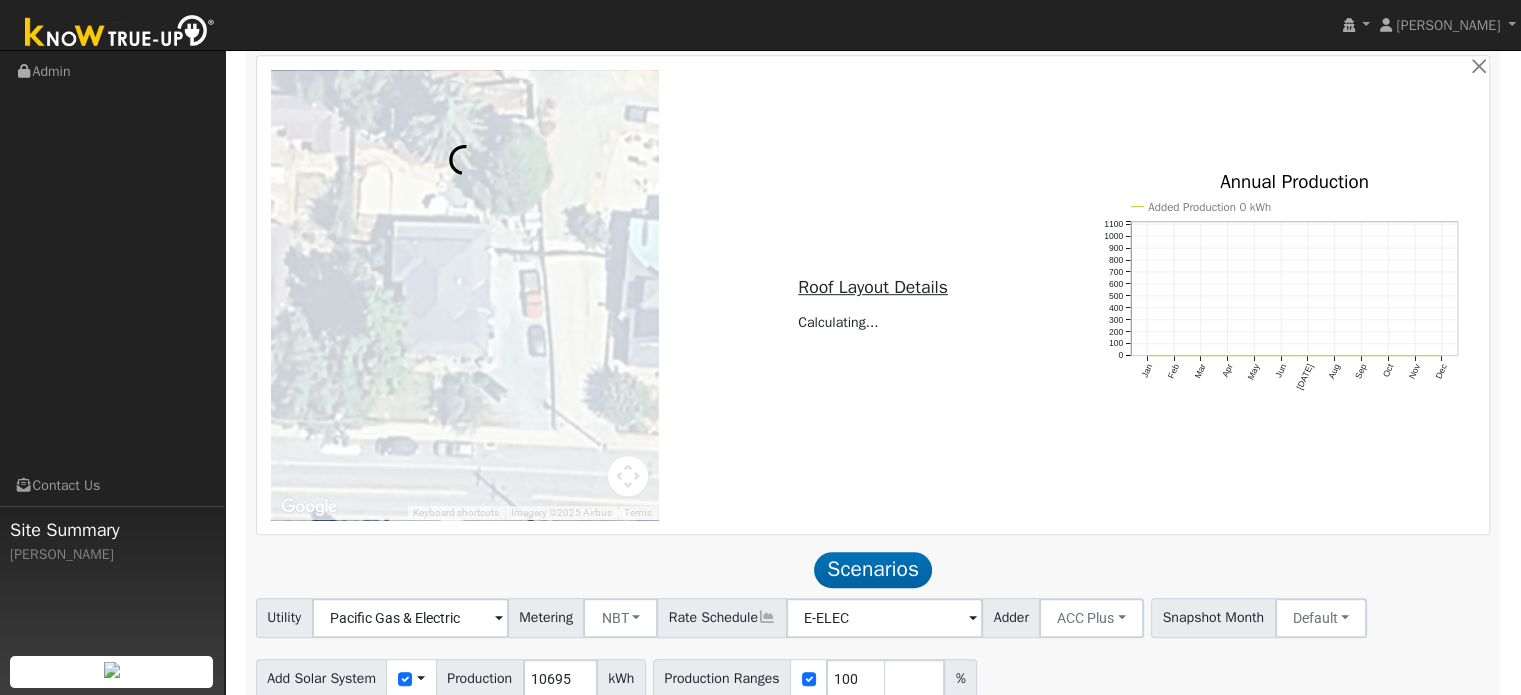 scroll, scrollTop: 1210, scrollLeft: 0, axis: vertical 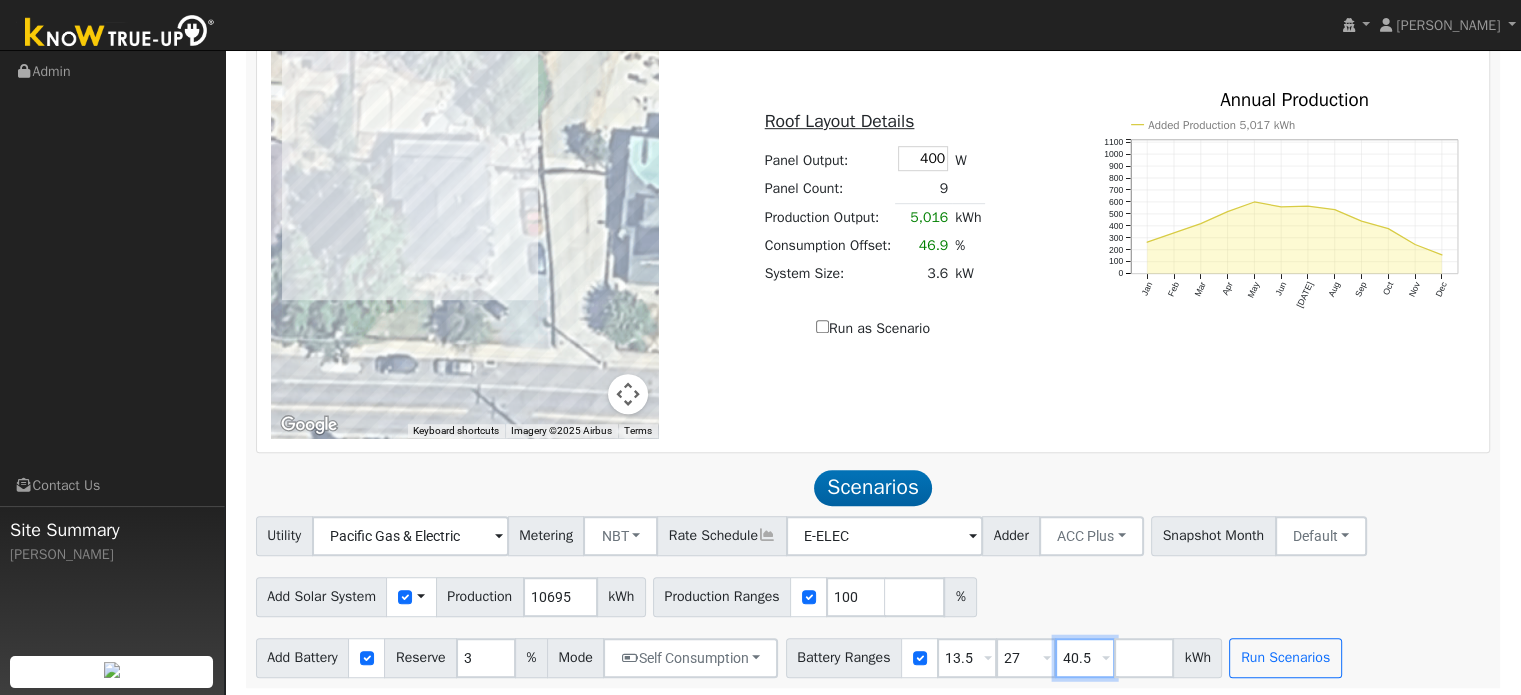 click on "40.5" at bounding box center (1085, 658) 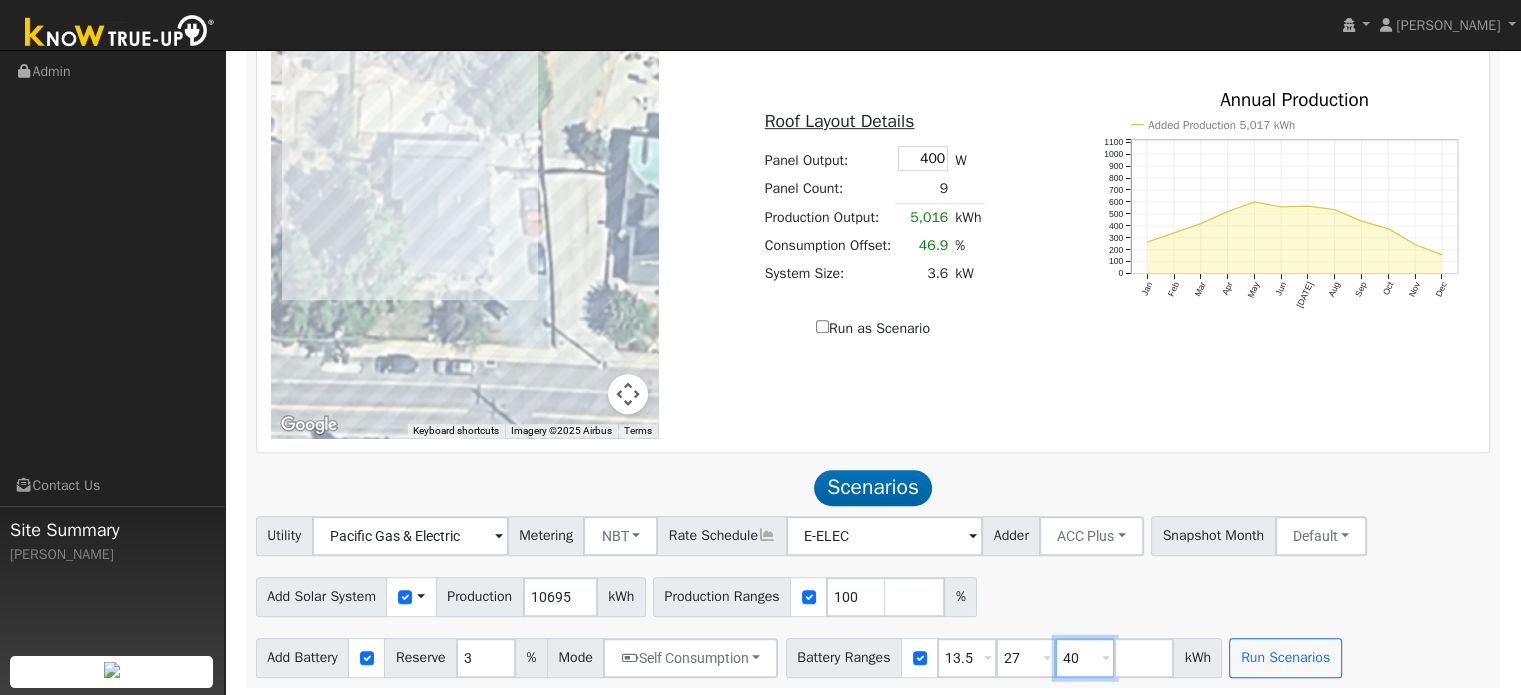type on "4" 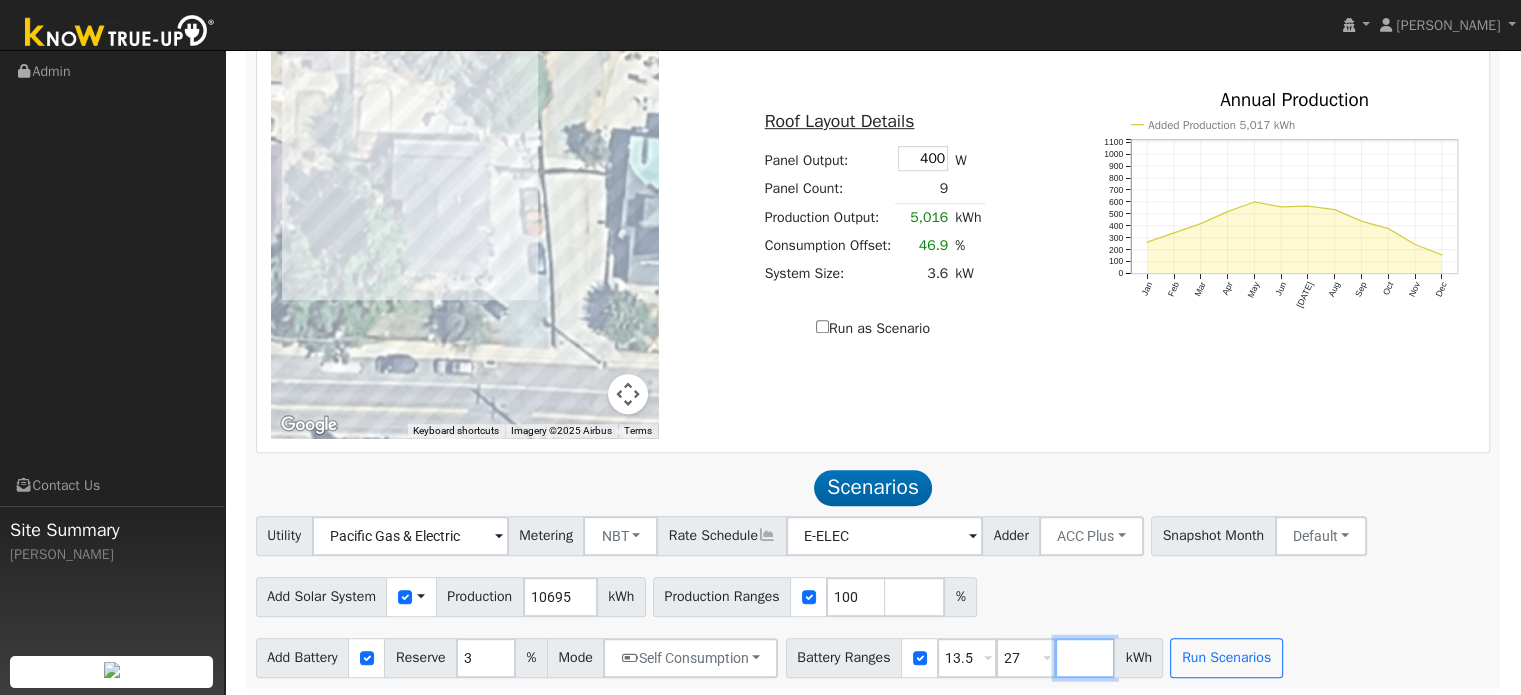 type 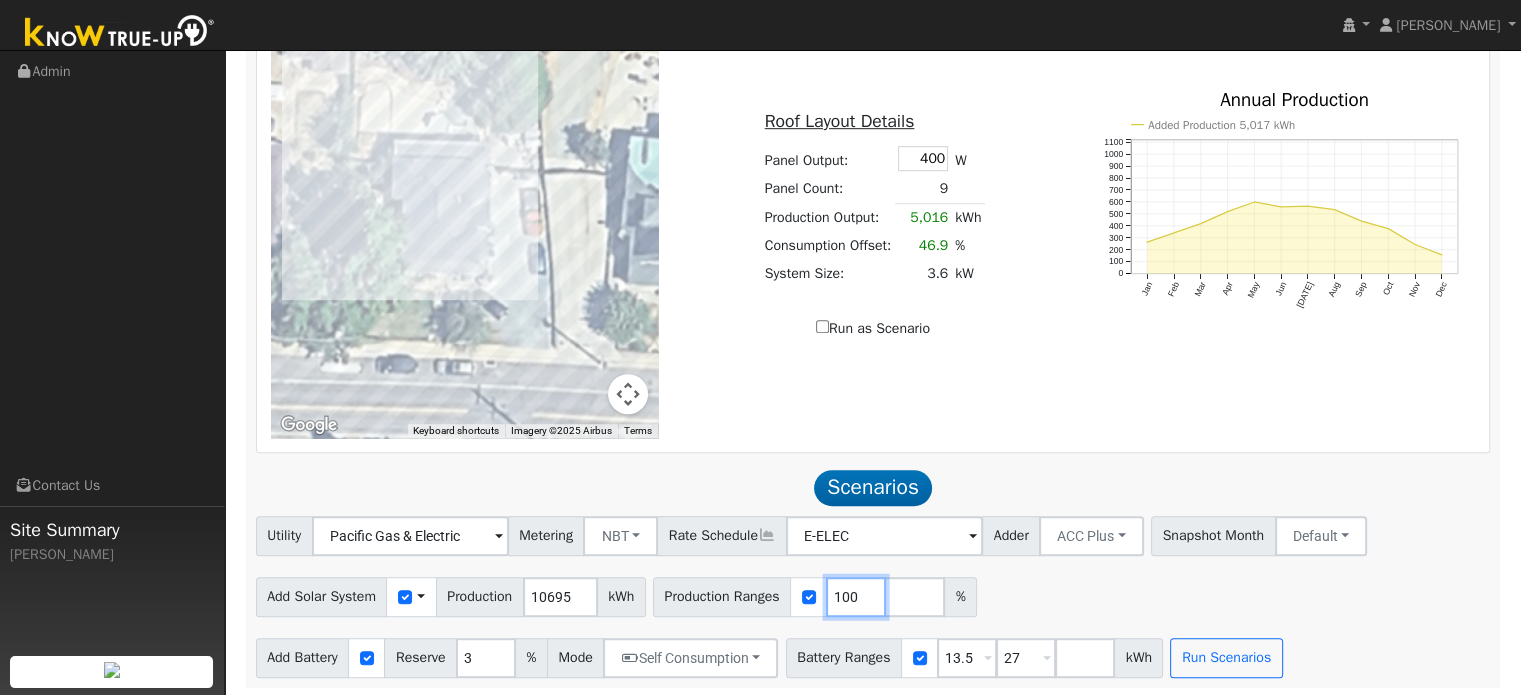 click on "100" at bounding box center [856, 597] 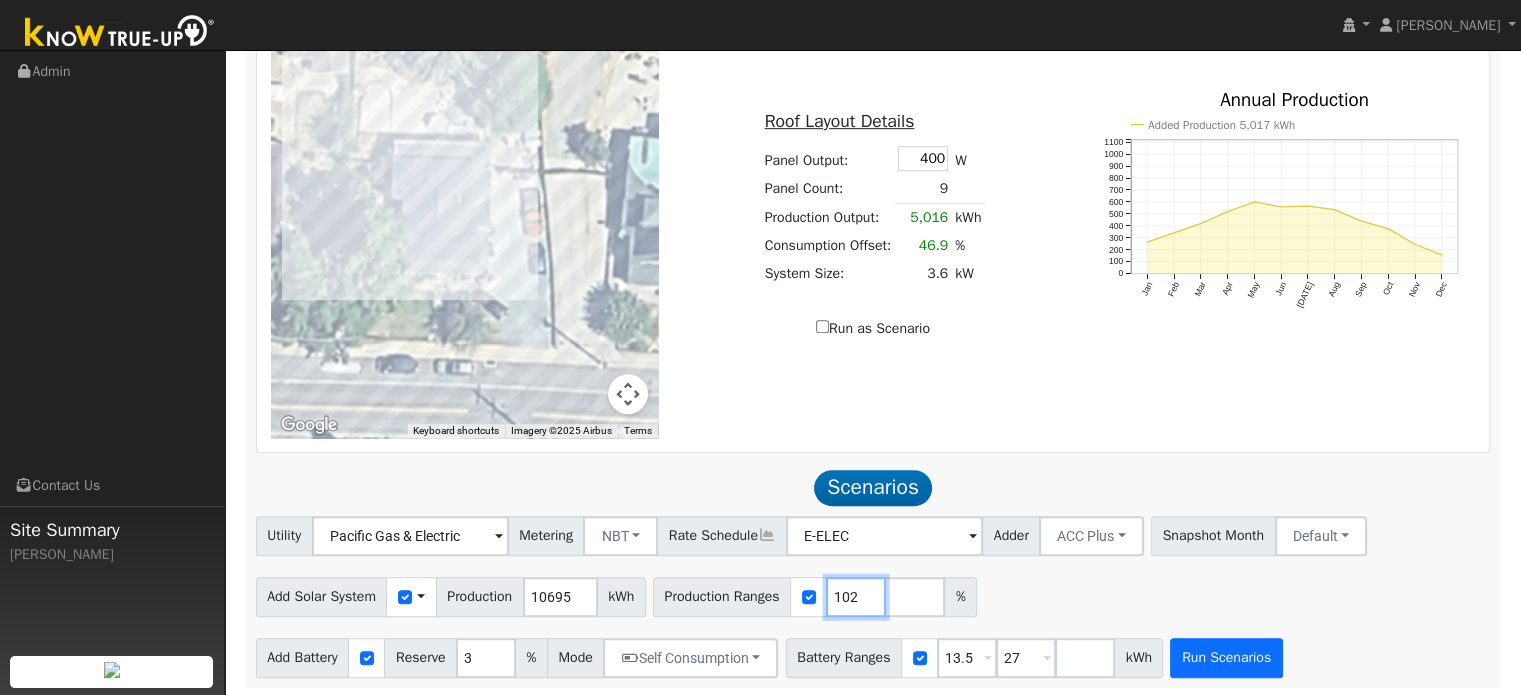 type on "102" 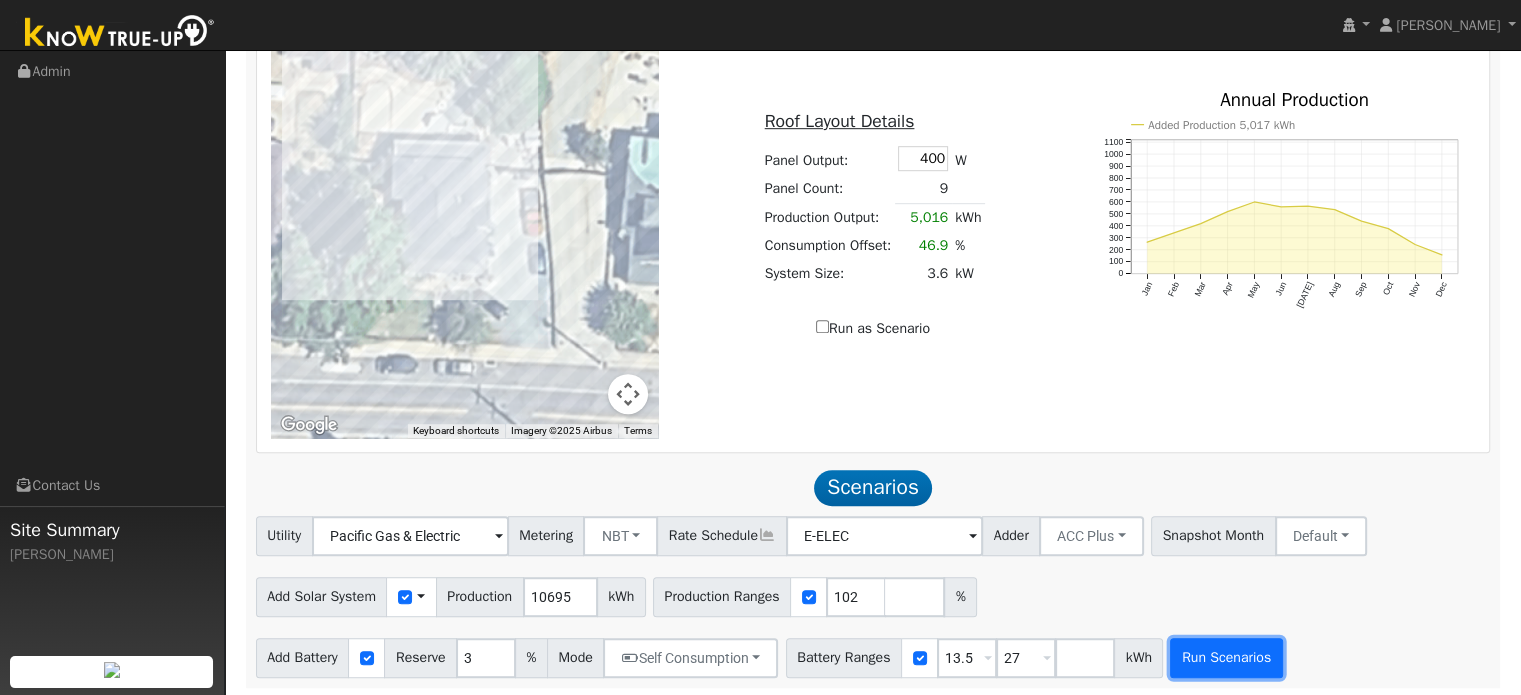 click on "Run Scenarios" at bounding box center (1226, 658) 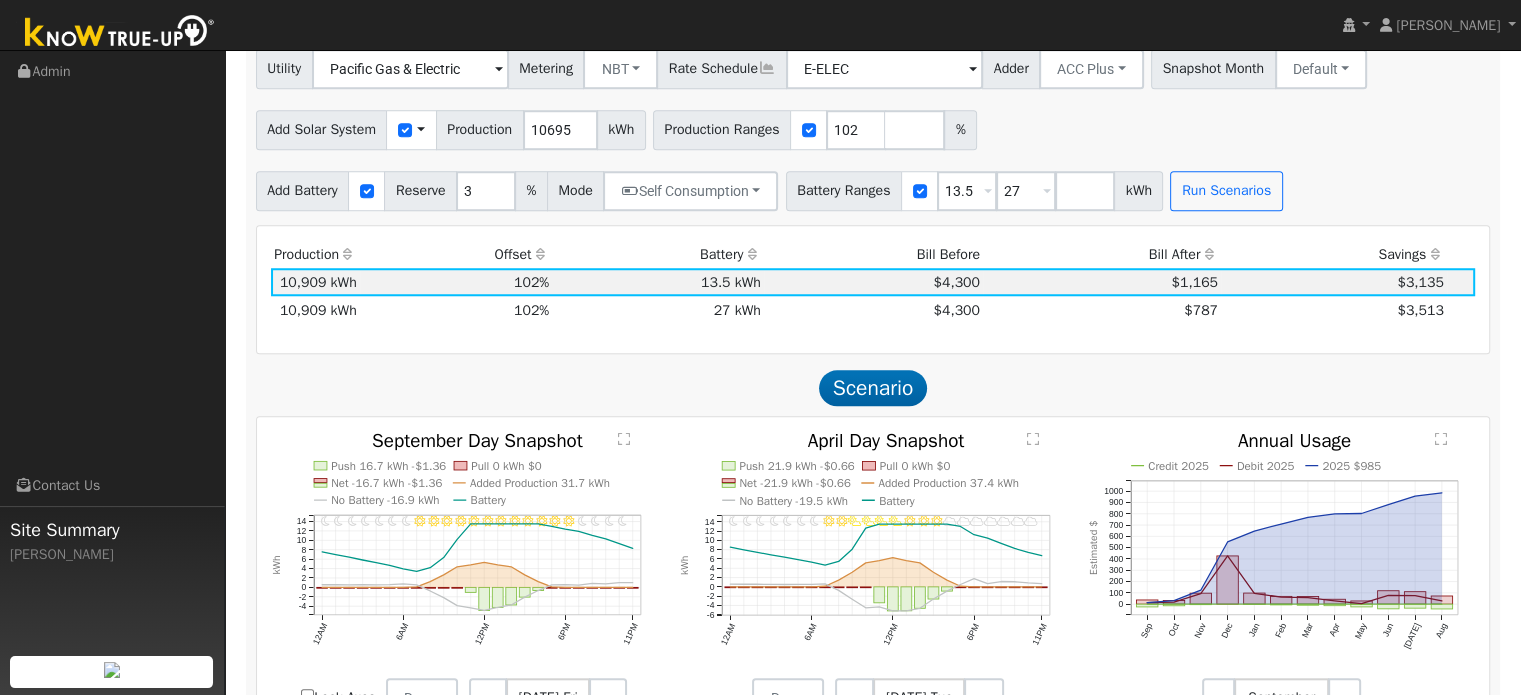 scroll, scrollTop: 1651, scrollLeft: 0, axis: vertical 